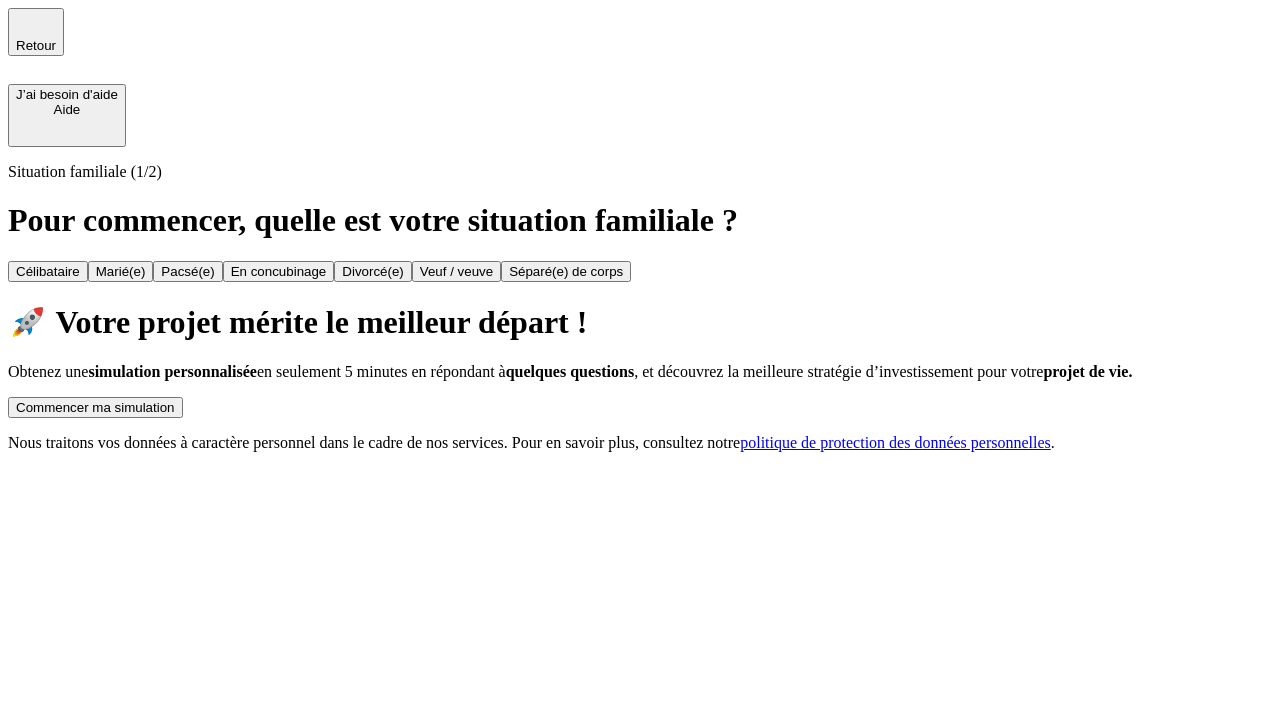 scroll, scrollTop: 0, scrollLeft: 0, axis: both 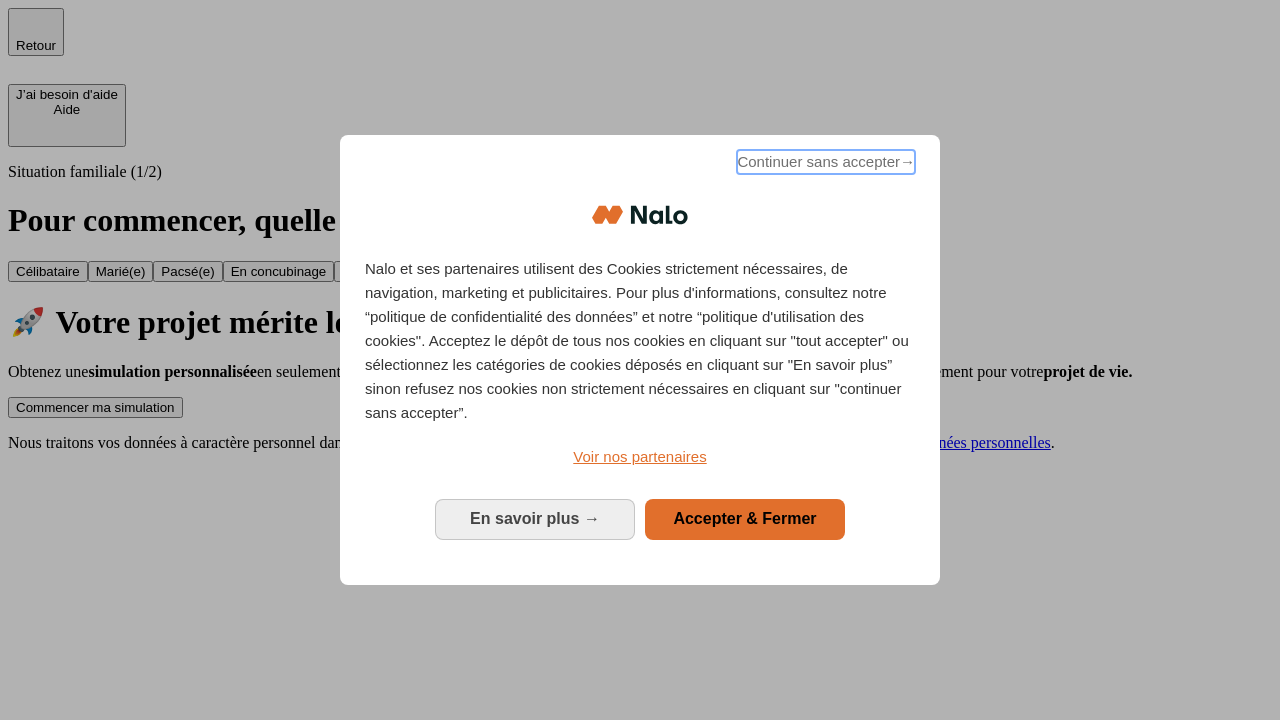 click on "Continuer sans accepter  →" at bounding box center [826, 162] 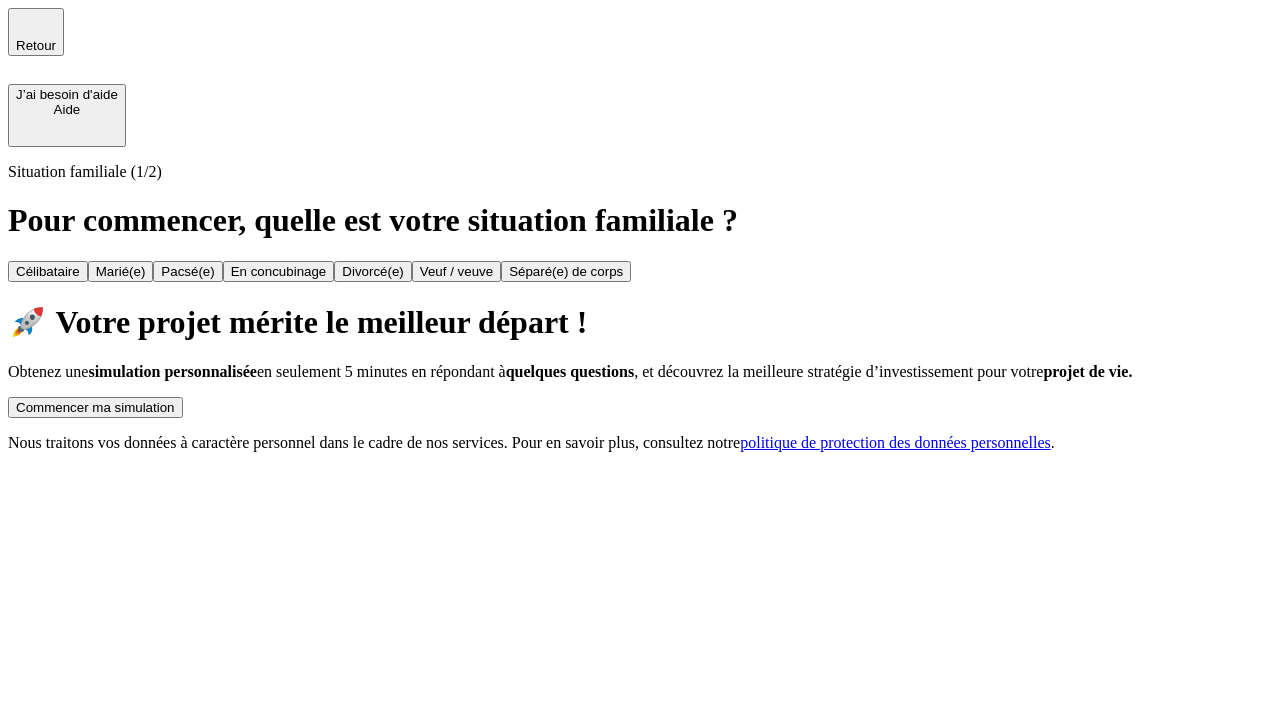 click on "Commencer ma simulation" at bounding box center (95, 407) 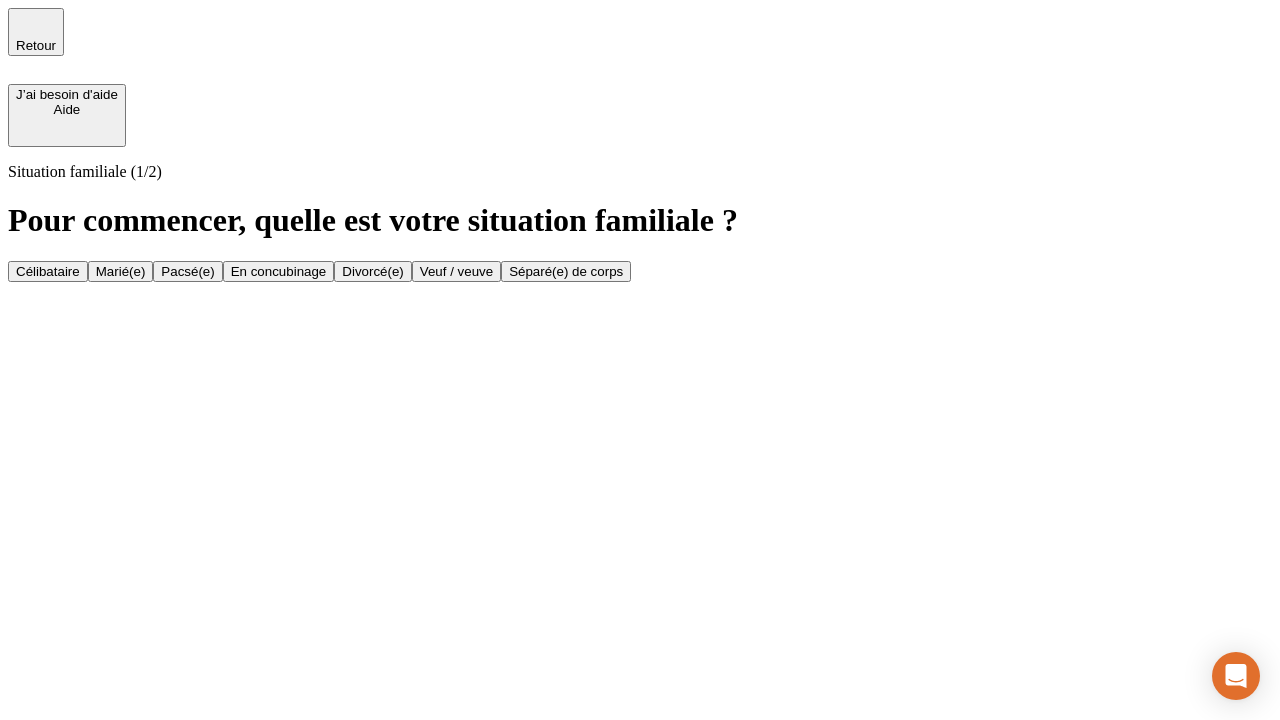click on "Veuf / veuve" at bounding box center [456, 271] 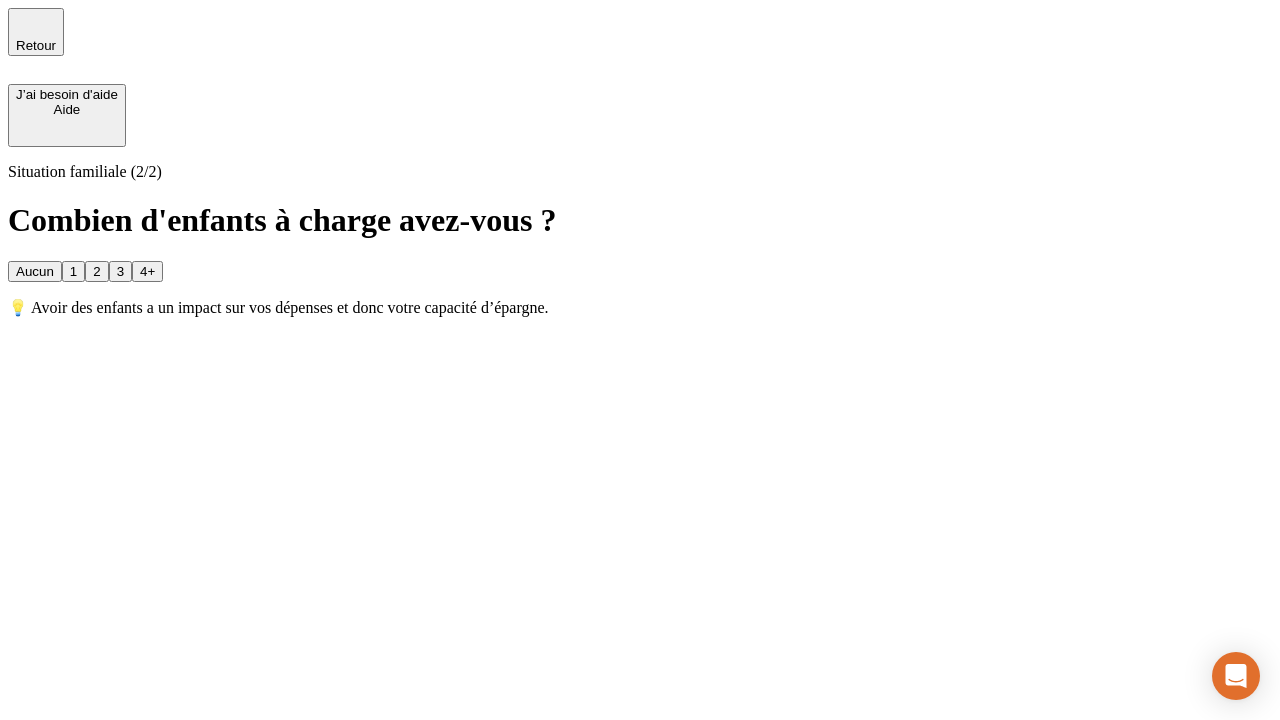 click on "Aucun" at bounding box center (35, 271) 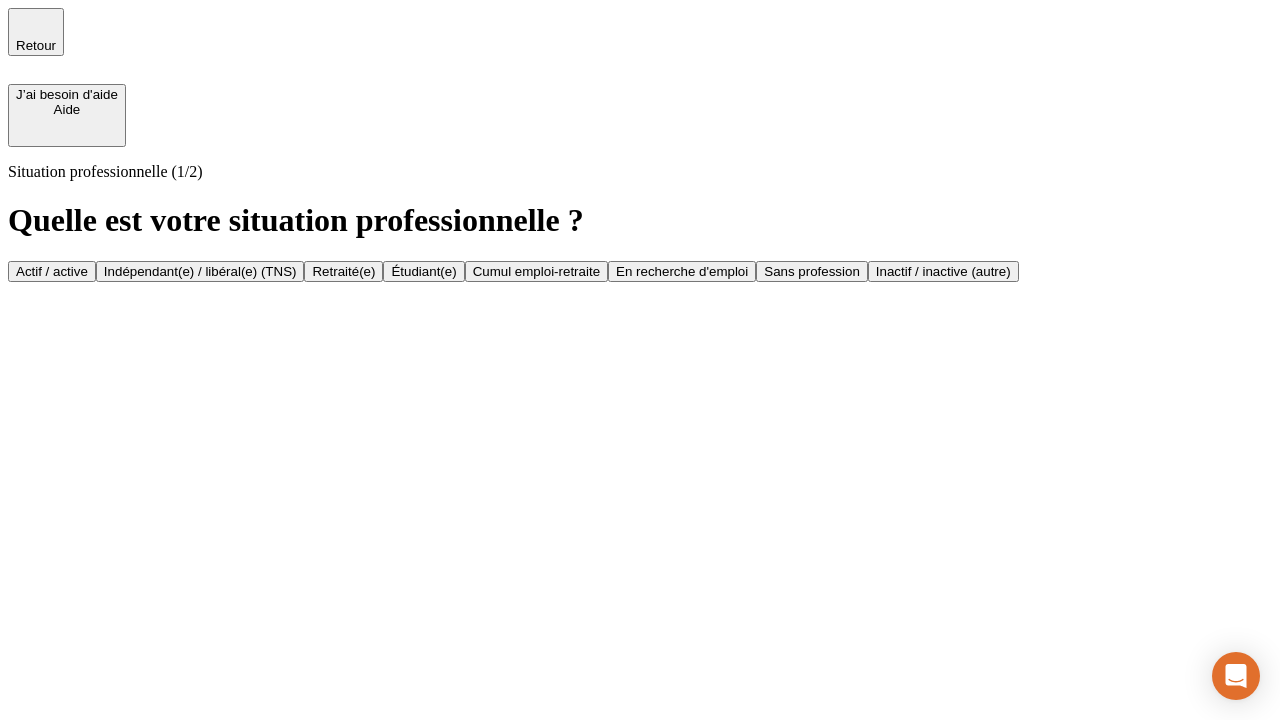 click on "Retraité(e)" at bounding box center [343, 271] 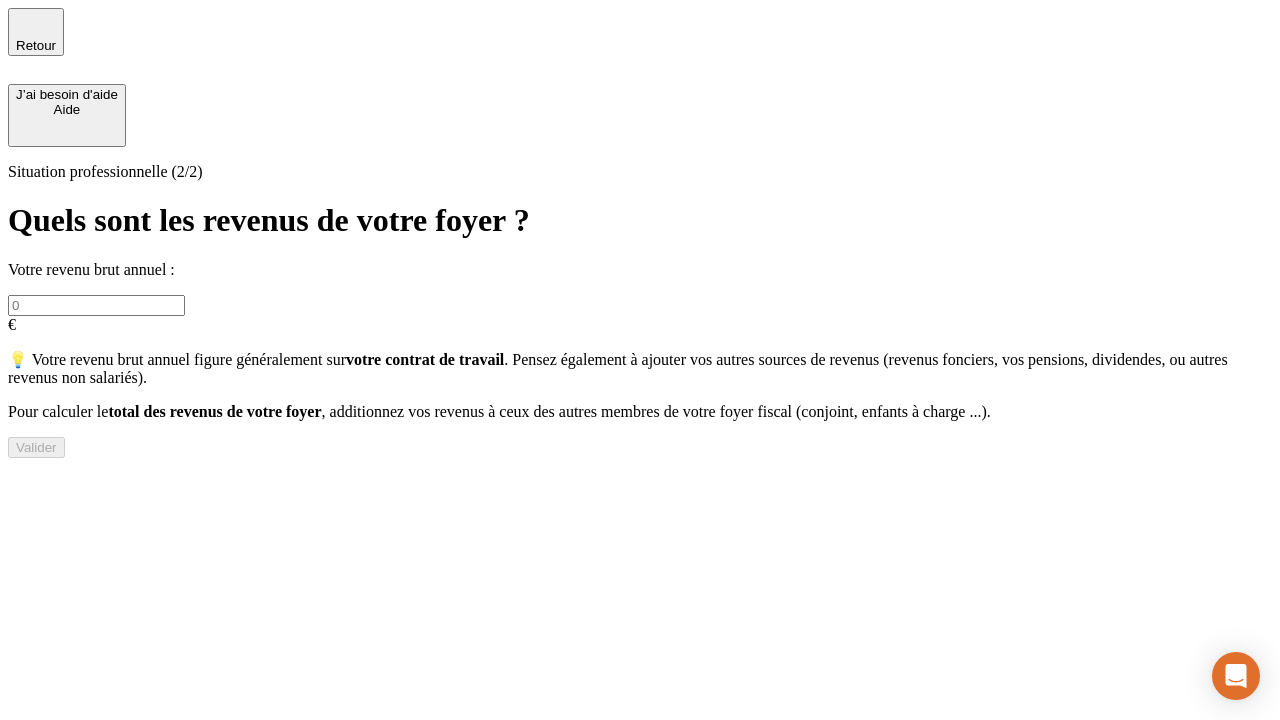 click at bounding box center (96, 305) 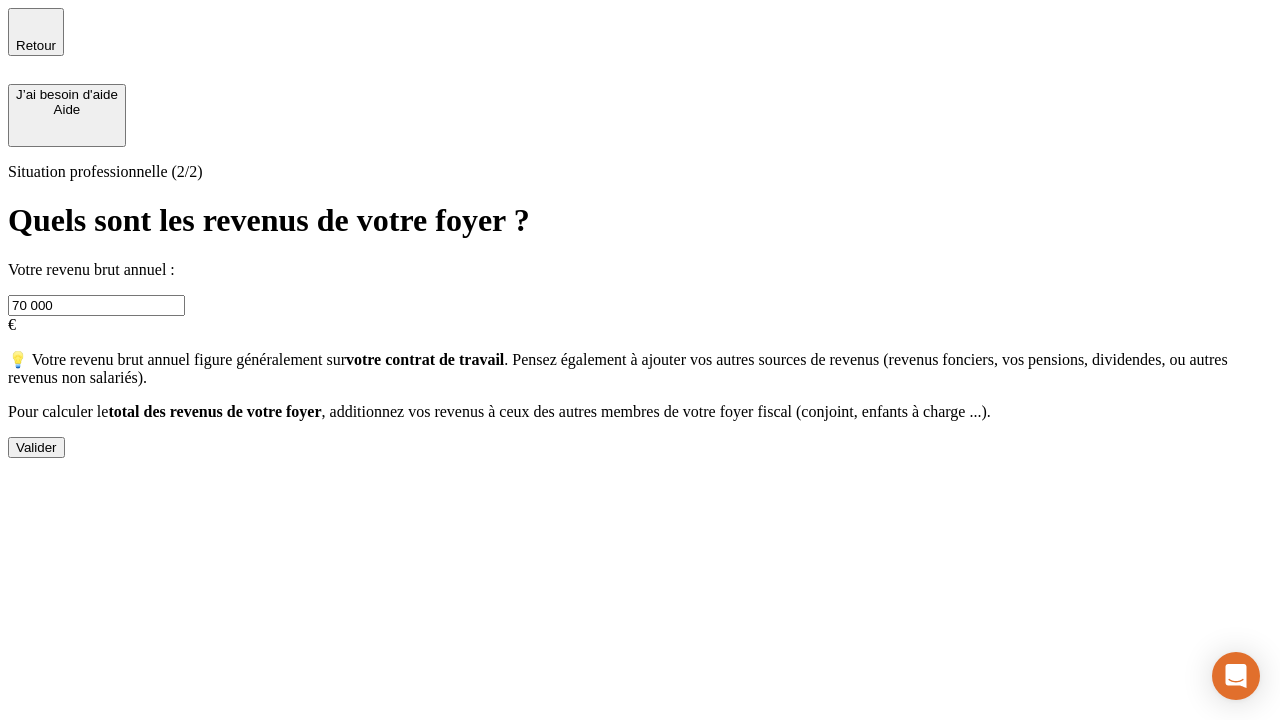 click on "Valider" at bounding box center (36, 447) 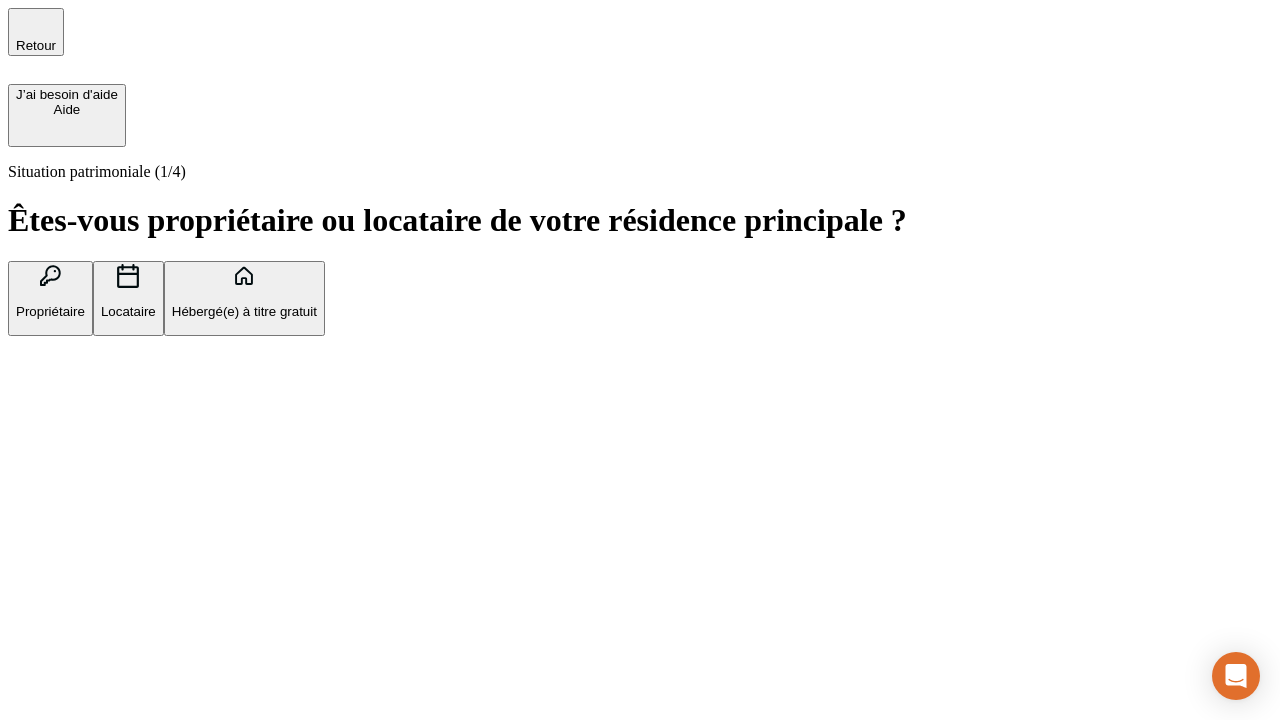 click on "Locataire" at bounding box center (128, 311) 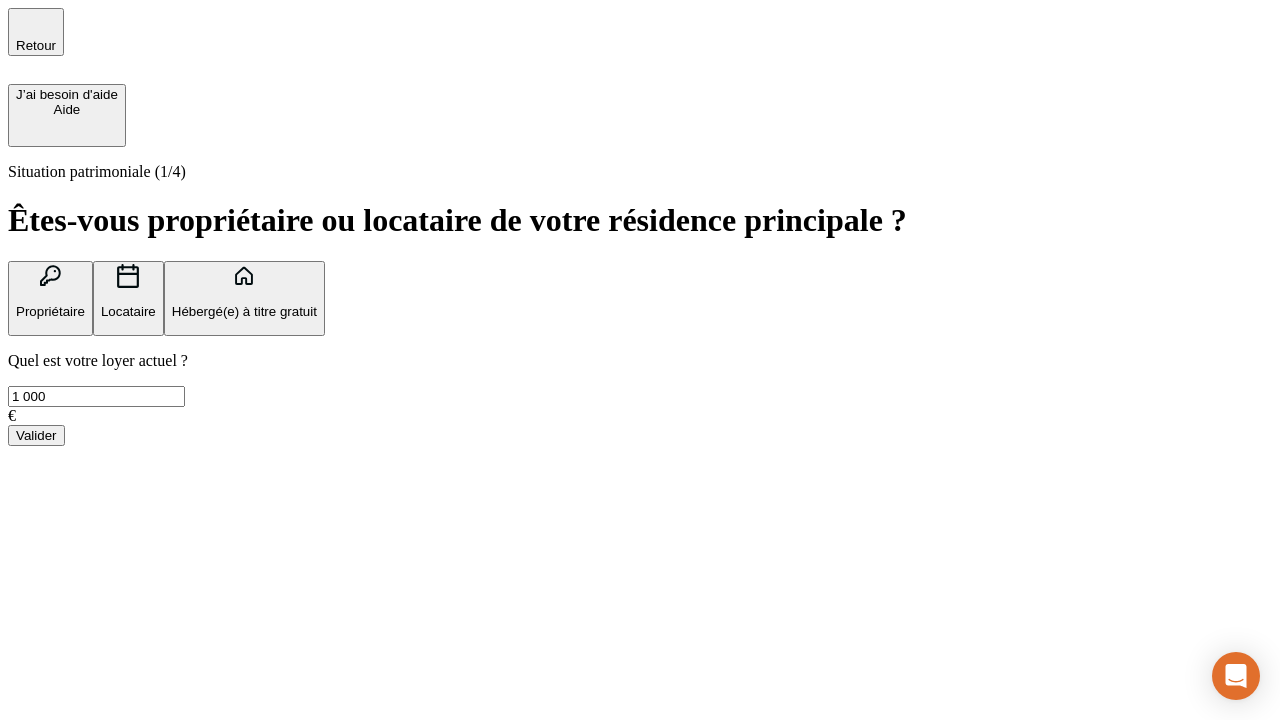 type on "1 000" 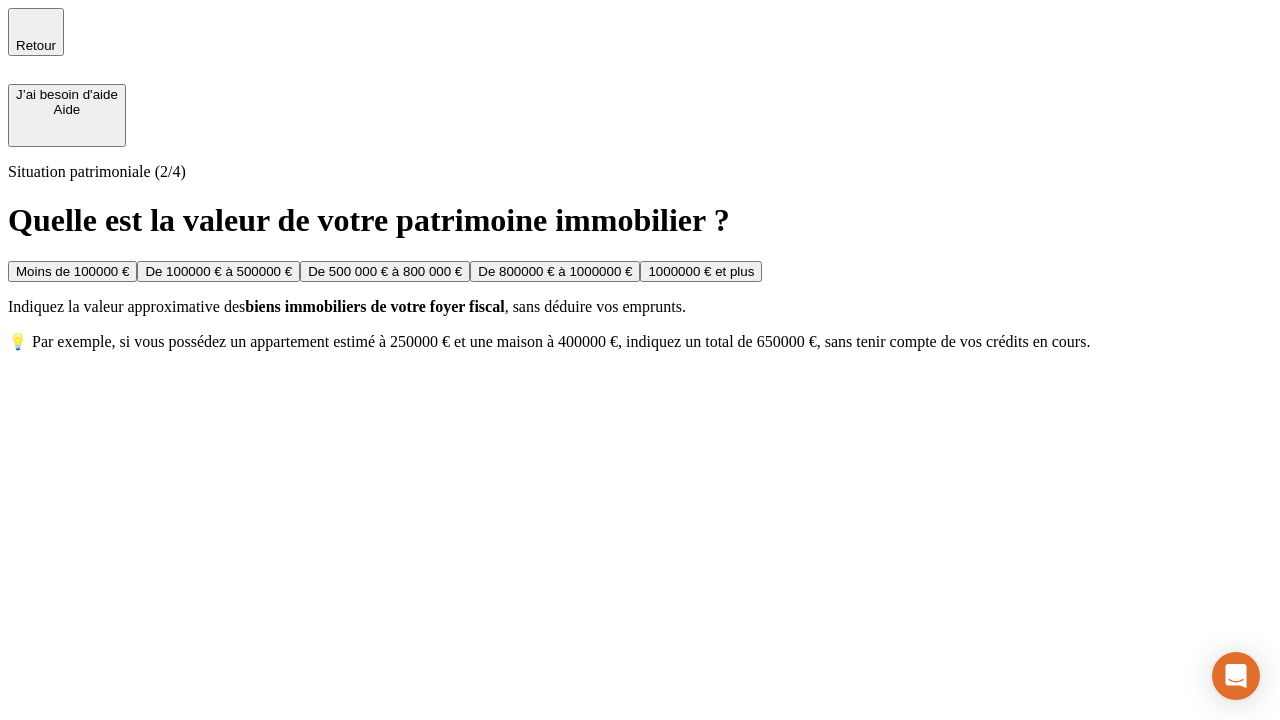 click on "De 500 000 € à 800 000 €" at bounding box center (385, 271) 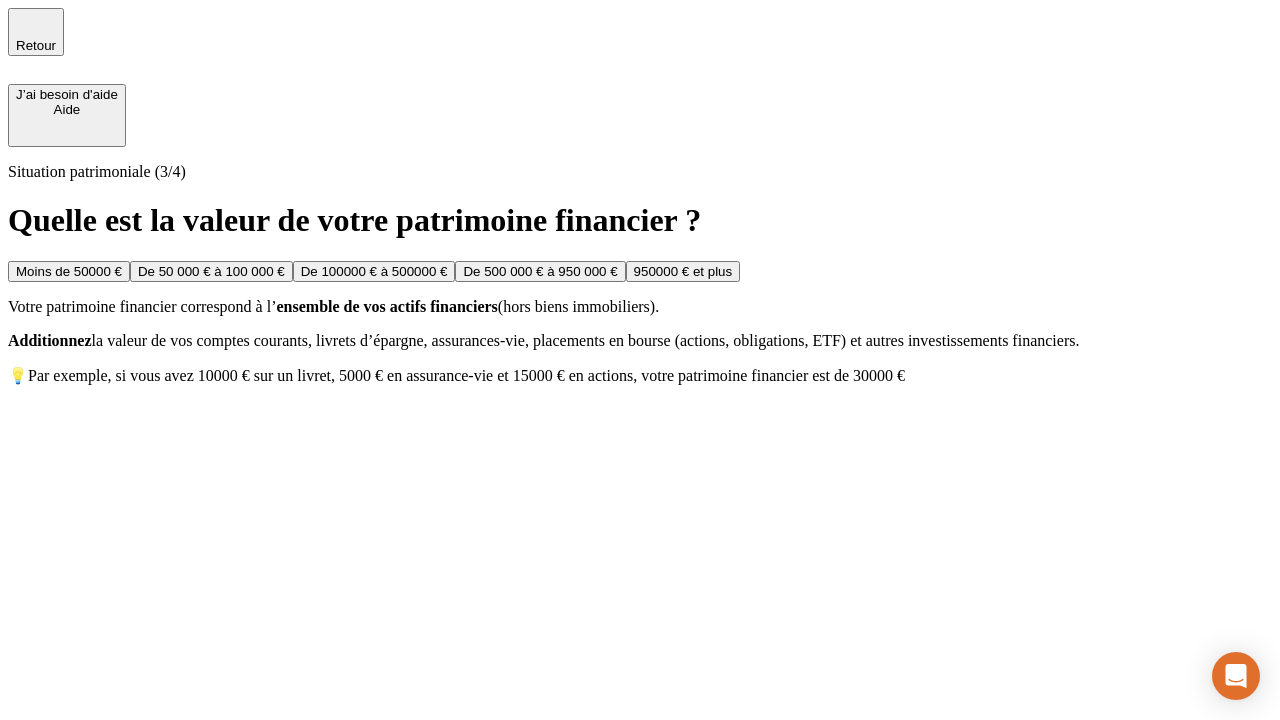 click on "Moins de 50000 €" at bounding box center [69, 271] 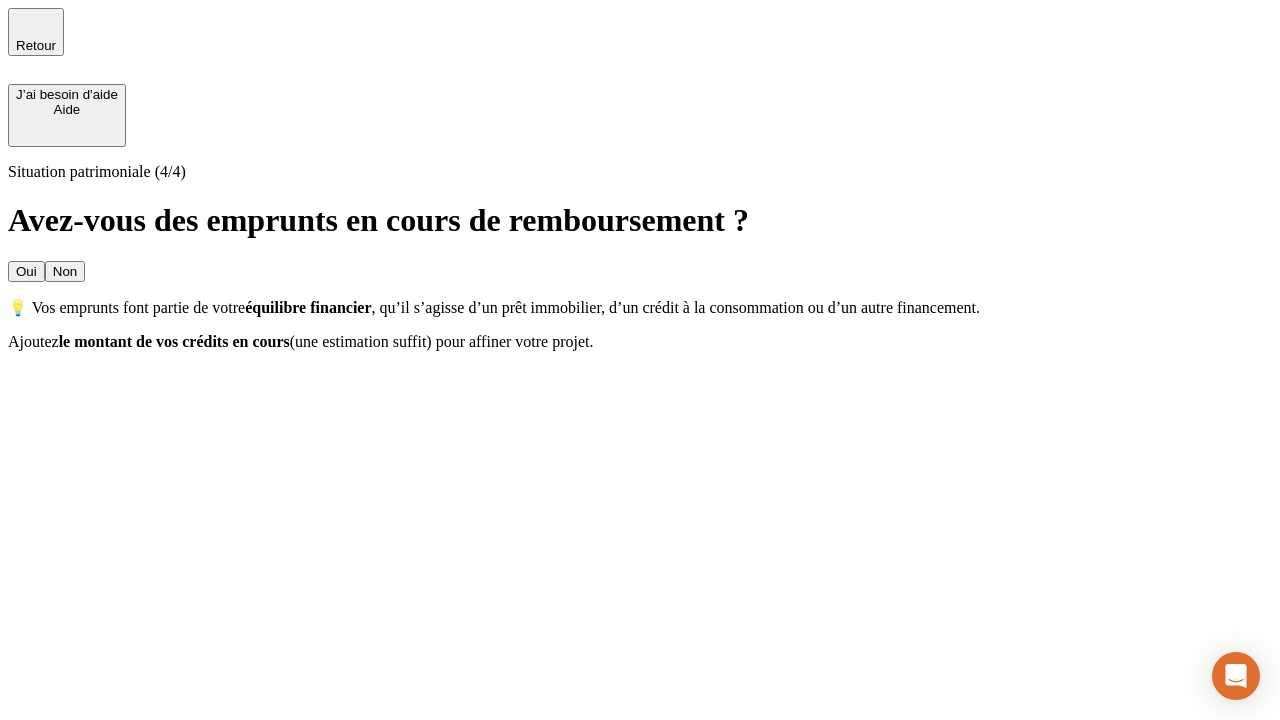 click on "Oui" at bounding box center [26, 271] 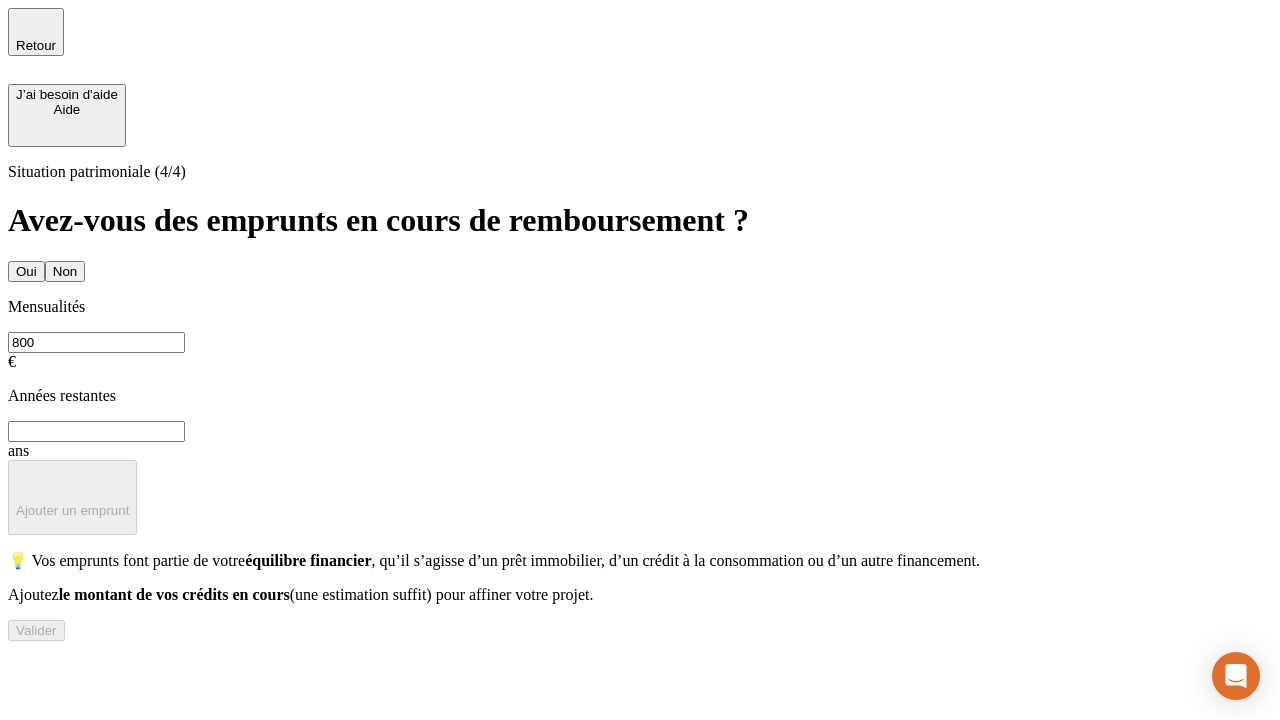 type on "800" 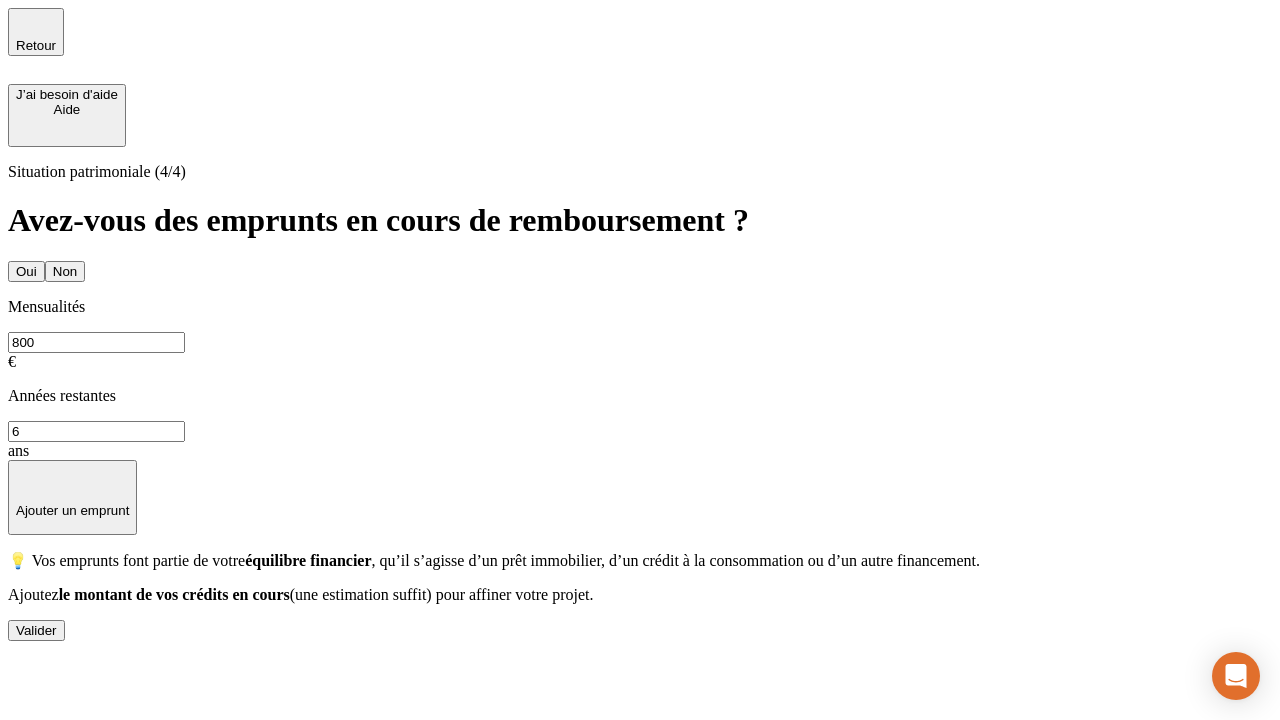 type on "6" 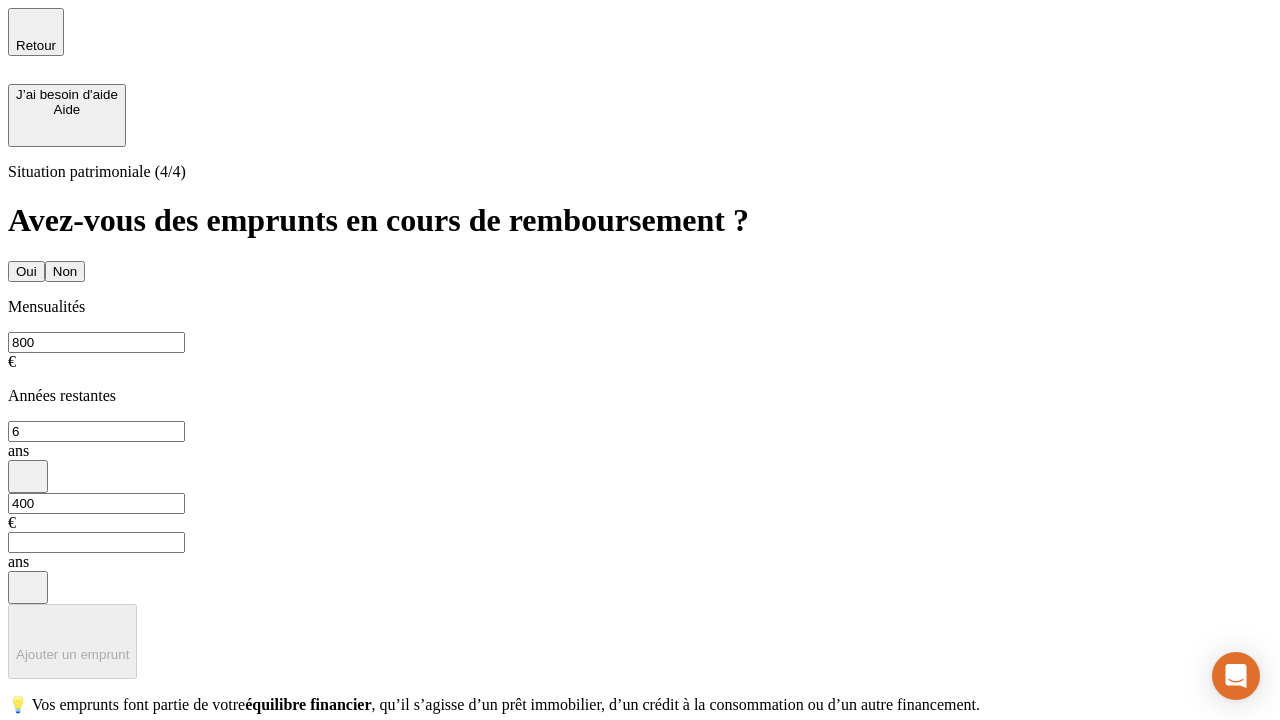 type on "400" 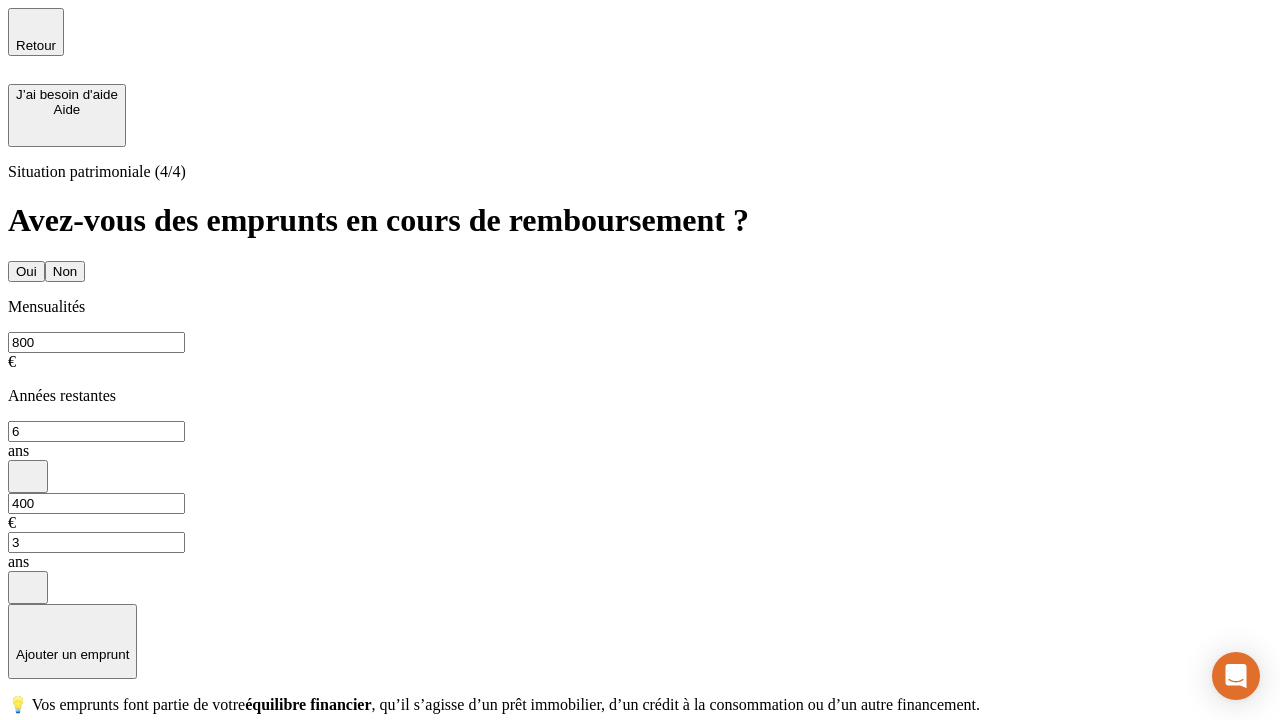 click on "Valider" at bounding box center (36, 774) 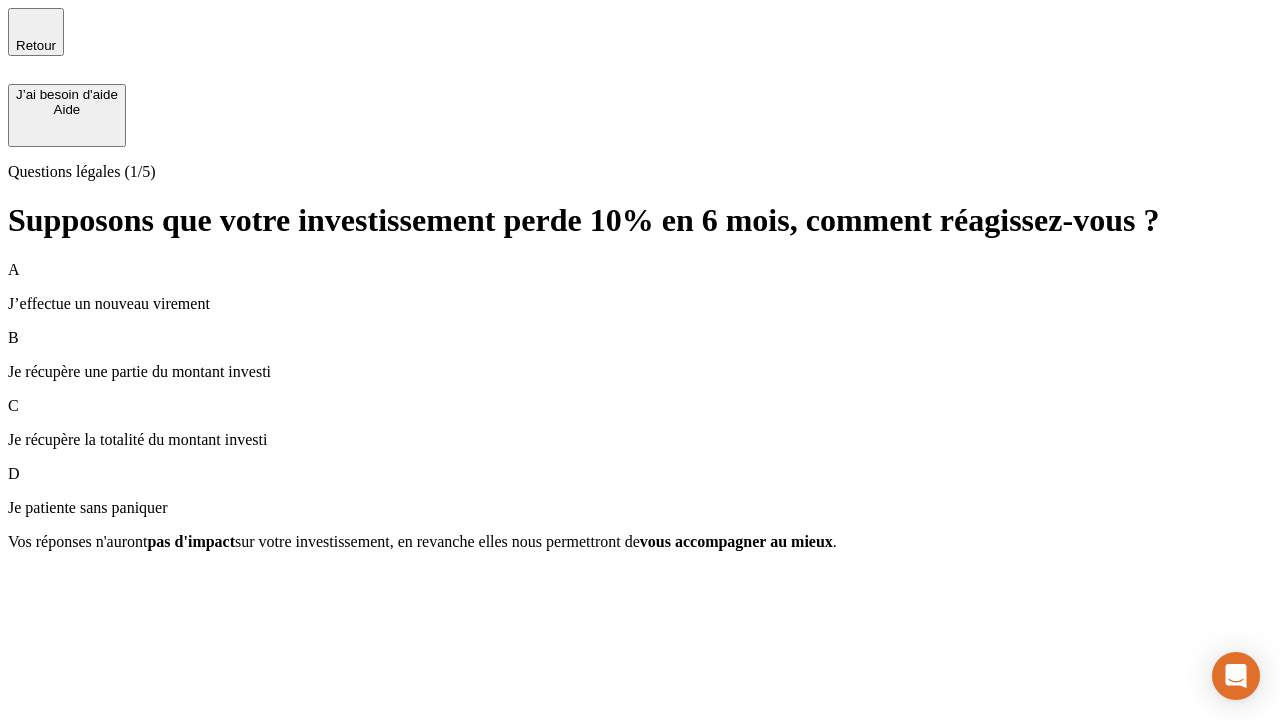 click on "Je récupère une partie du montant investi" at bounding box center (640, 372) 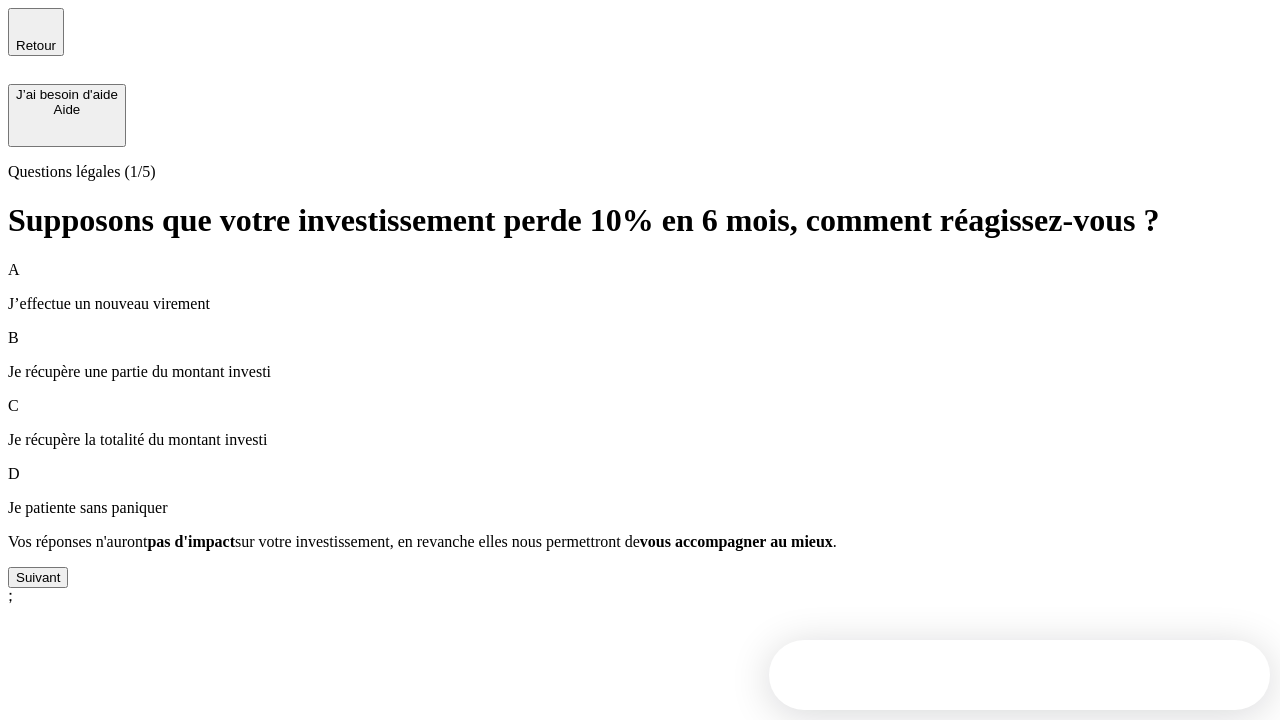 click on "Suivant" at bounding box center [38, 577] 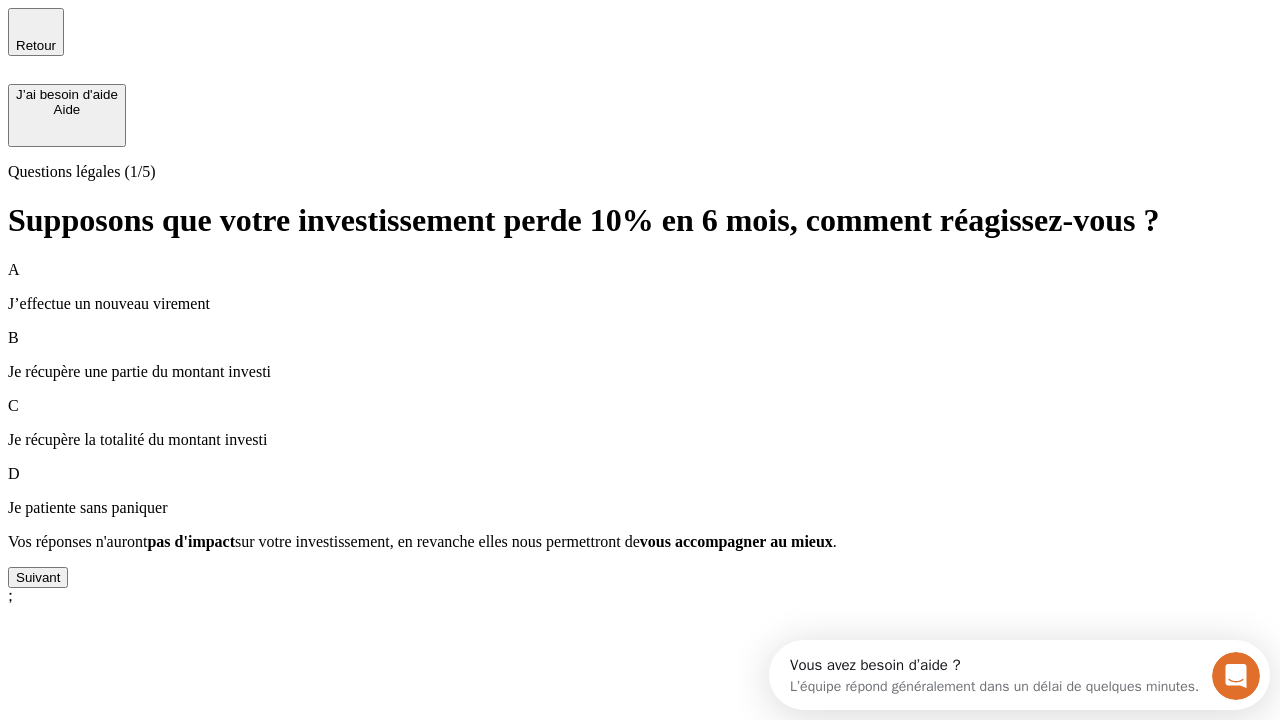 scroll, scrollTop: 0, scrollLeft: 0, axis: both 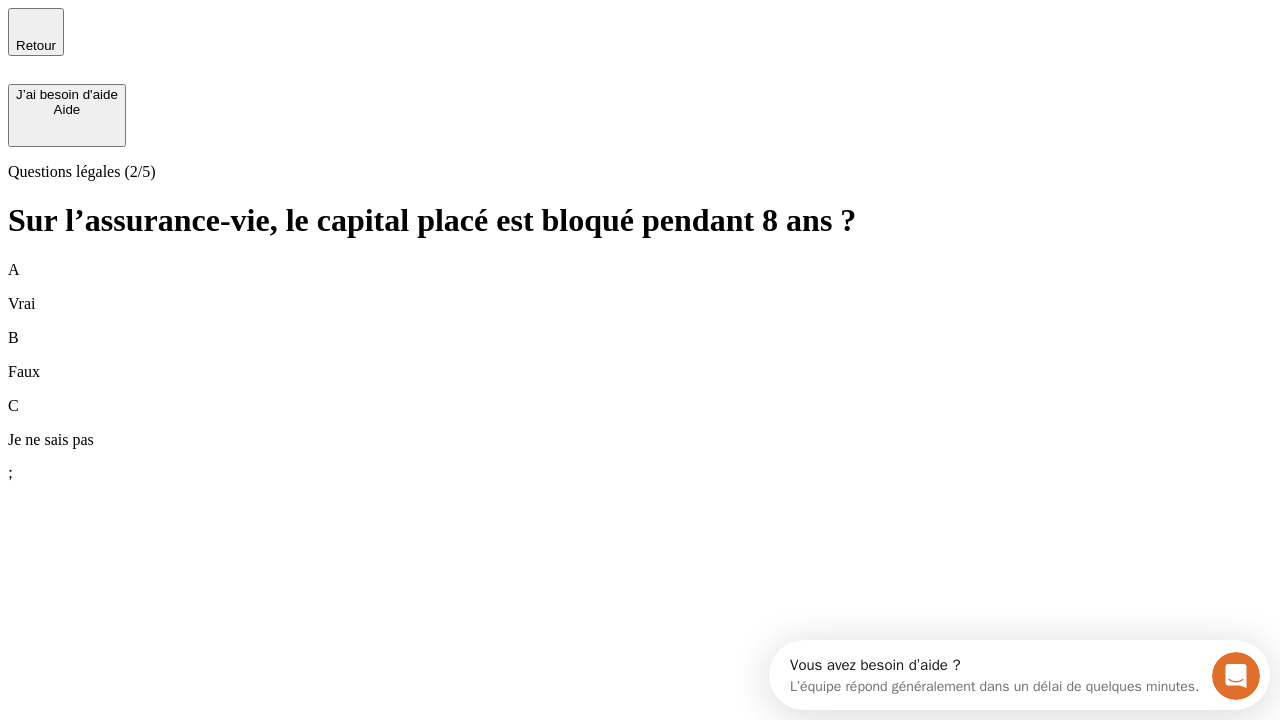click on "B Faux" at bounding box center (640, 355) 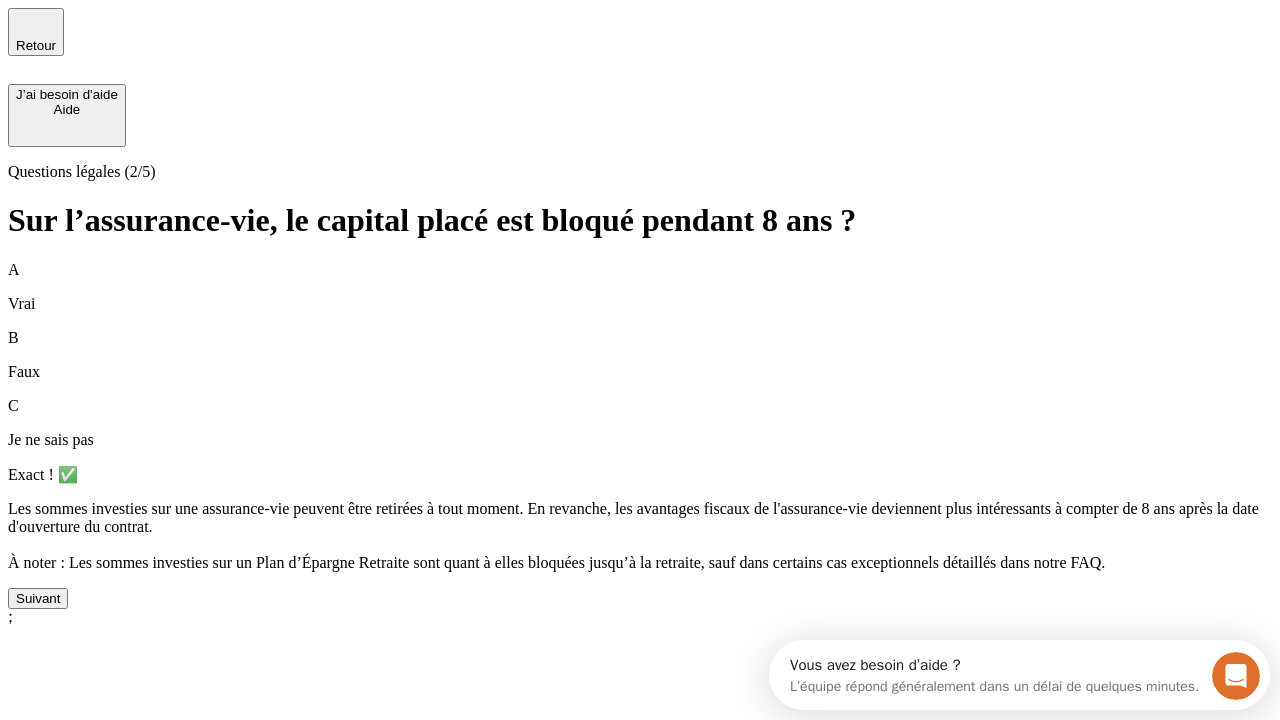 click on "Suivant" at bounding box center (38, 598) 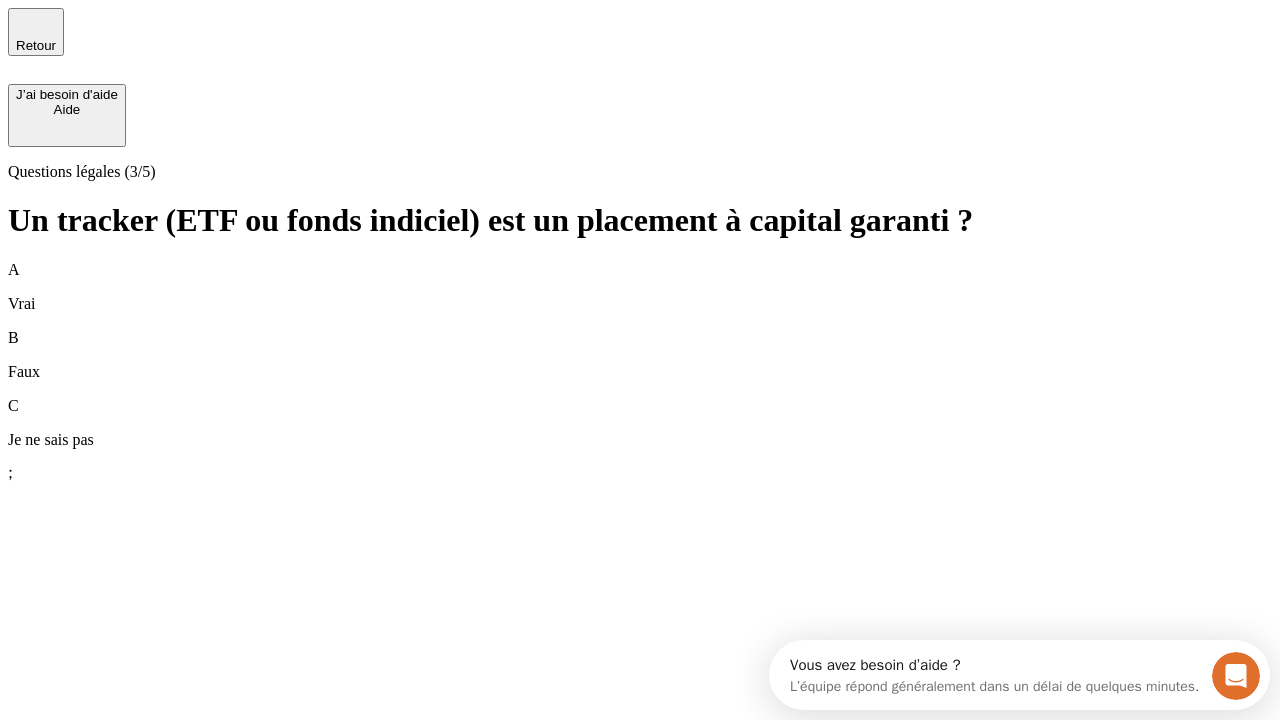 click on "B Faux" at bounding box center [640, 355] 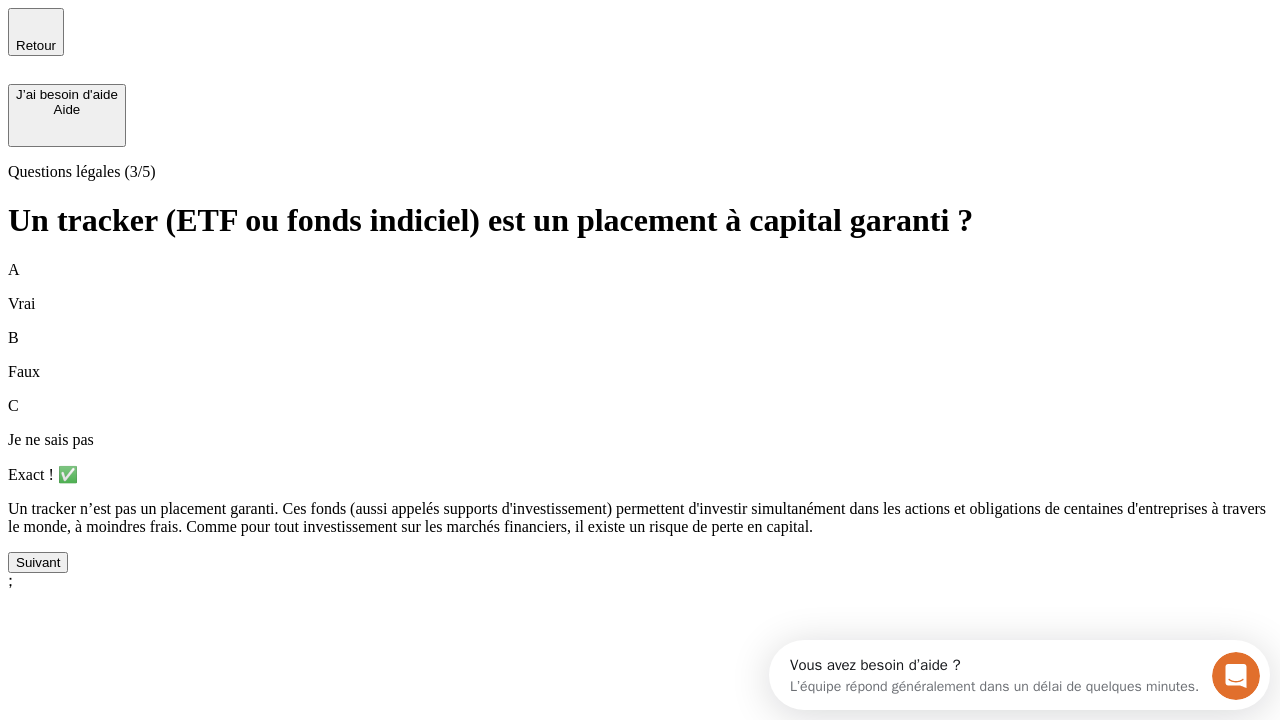 click on "Suivant" at bounding box center [38, 562] 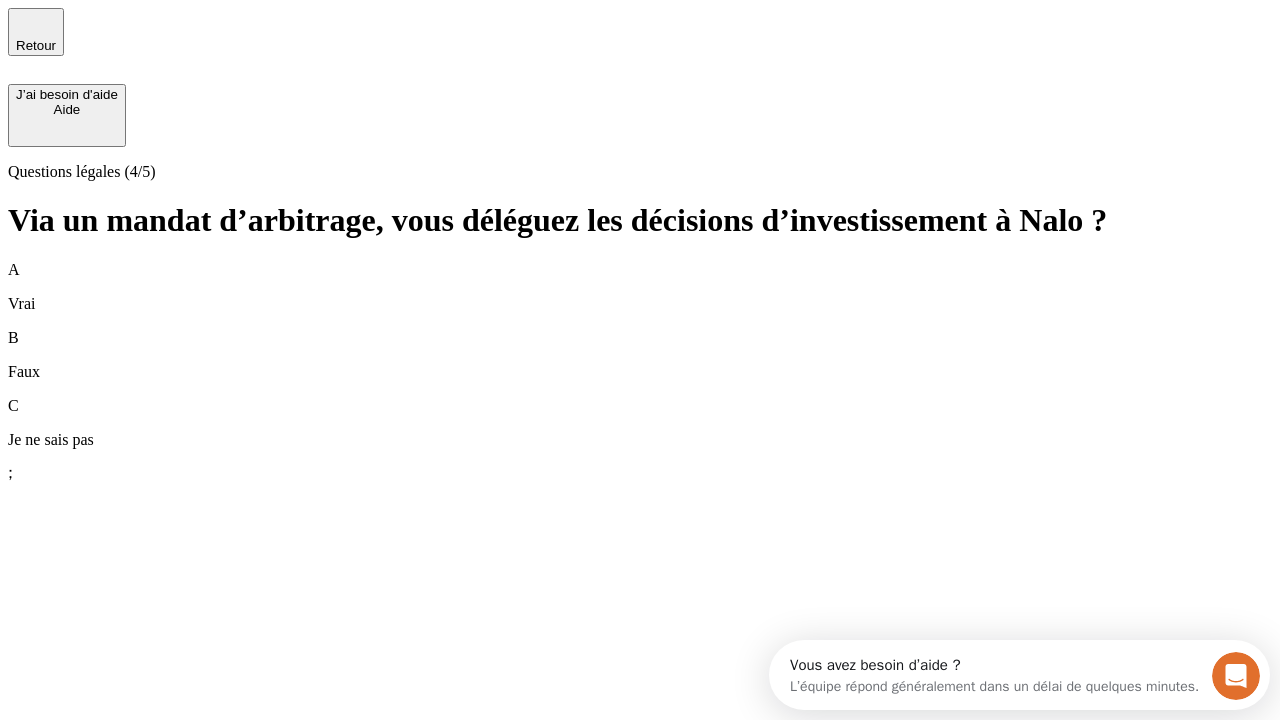 click on "A Vrai" at bounding box center [640, 287] 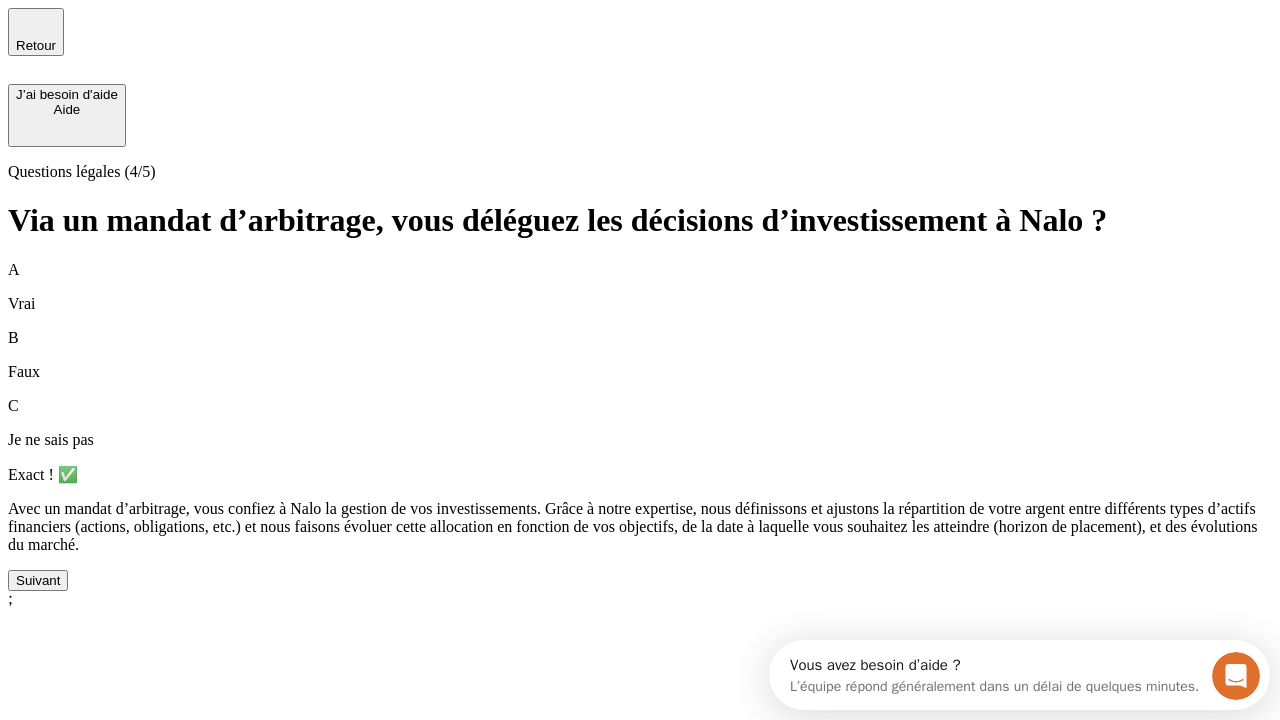 click on "Suivant" at bounding box center (38, 580) 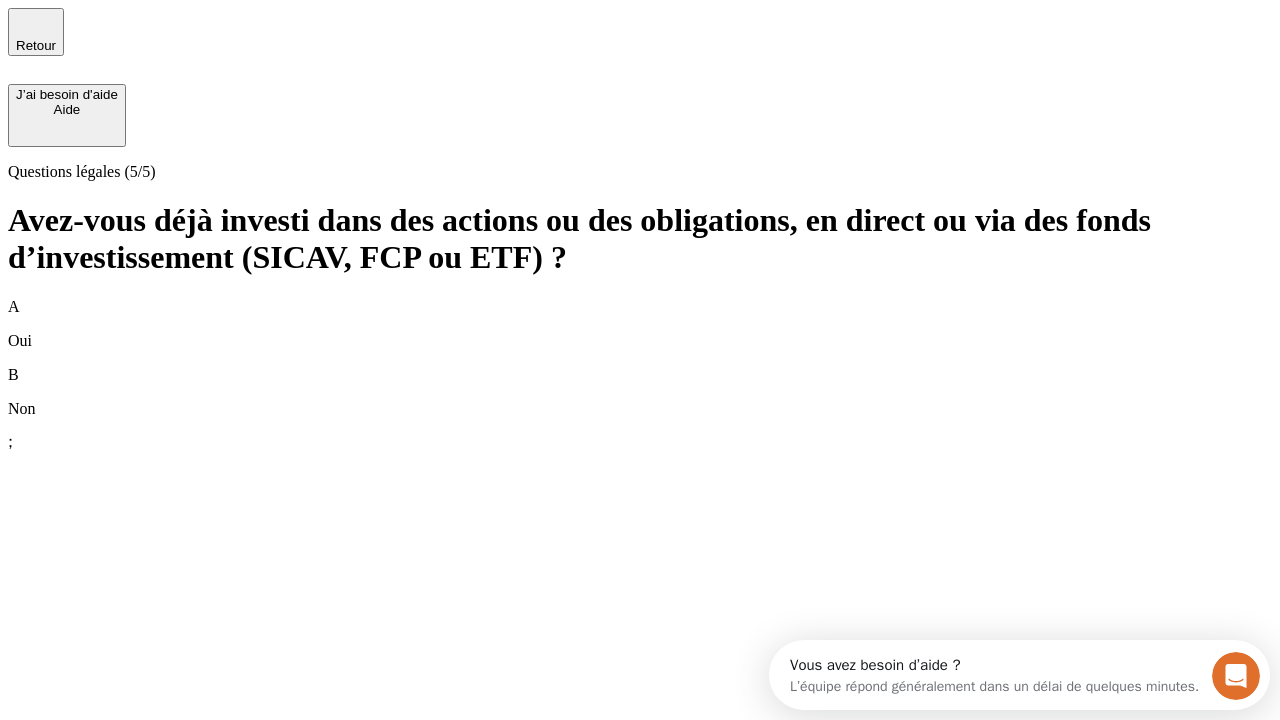 click on "B Non" at bounding box center [640, 392] 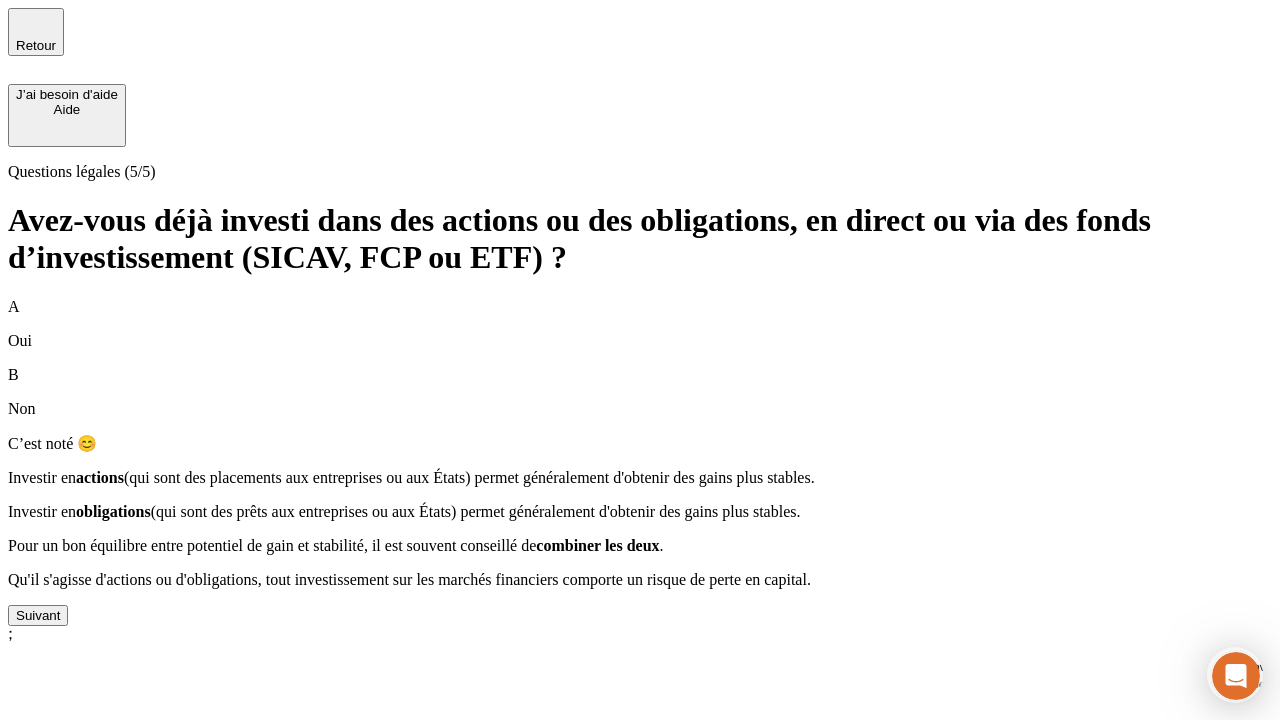 click on "Suivant" at bounding box center [38, 615] 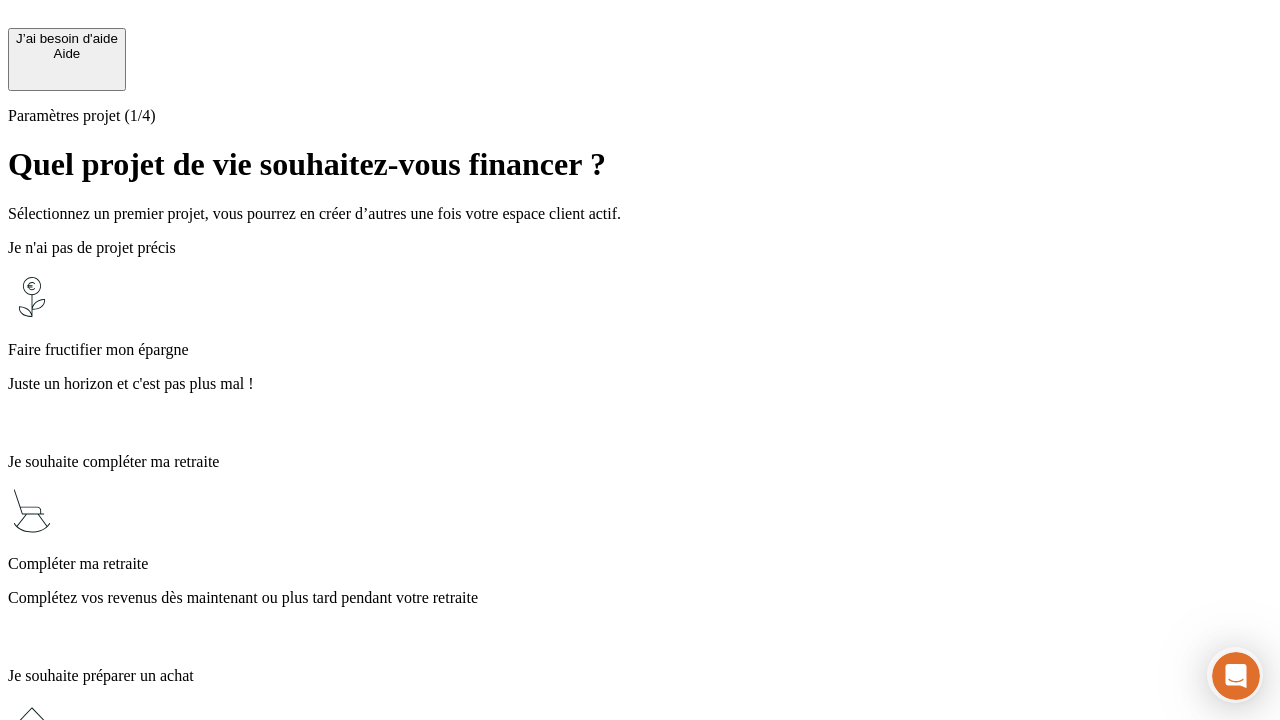click on "Juste un horizon et c'est pas plus mal !" at bounding box center [640, 384] 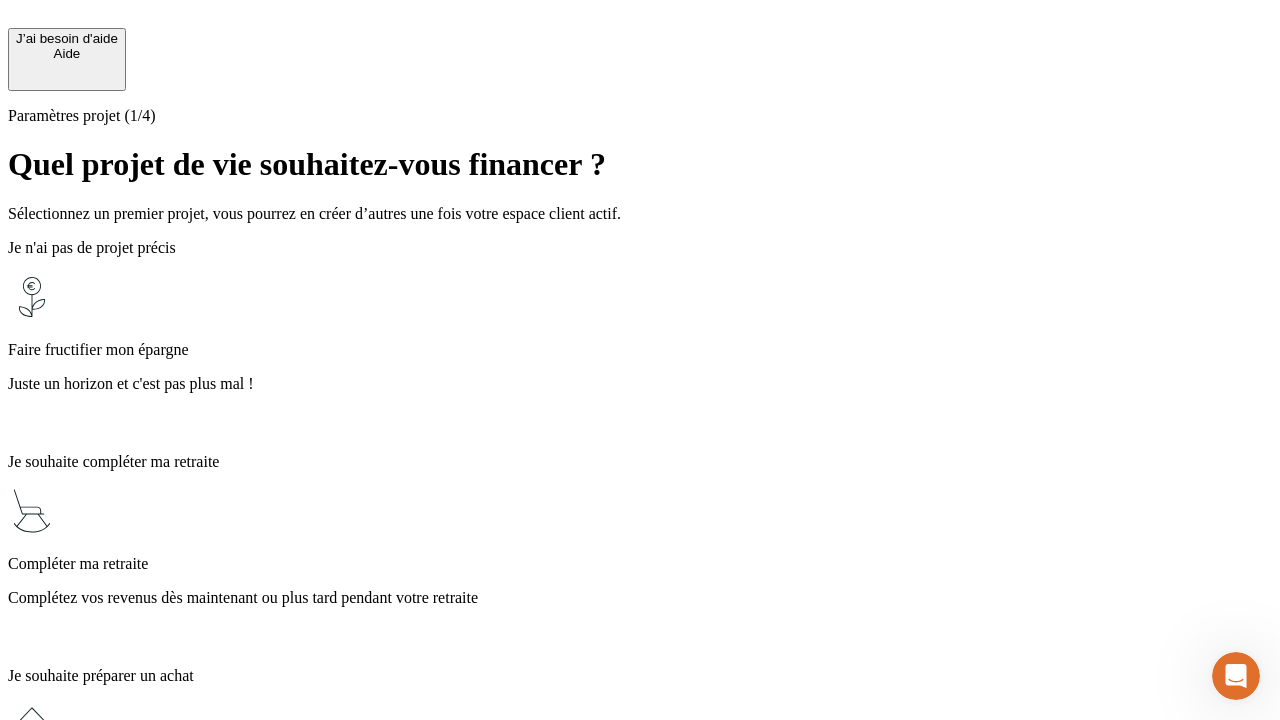 scroll, scrollTop: 4, scrollLeft: 0, axis: vertical 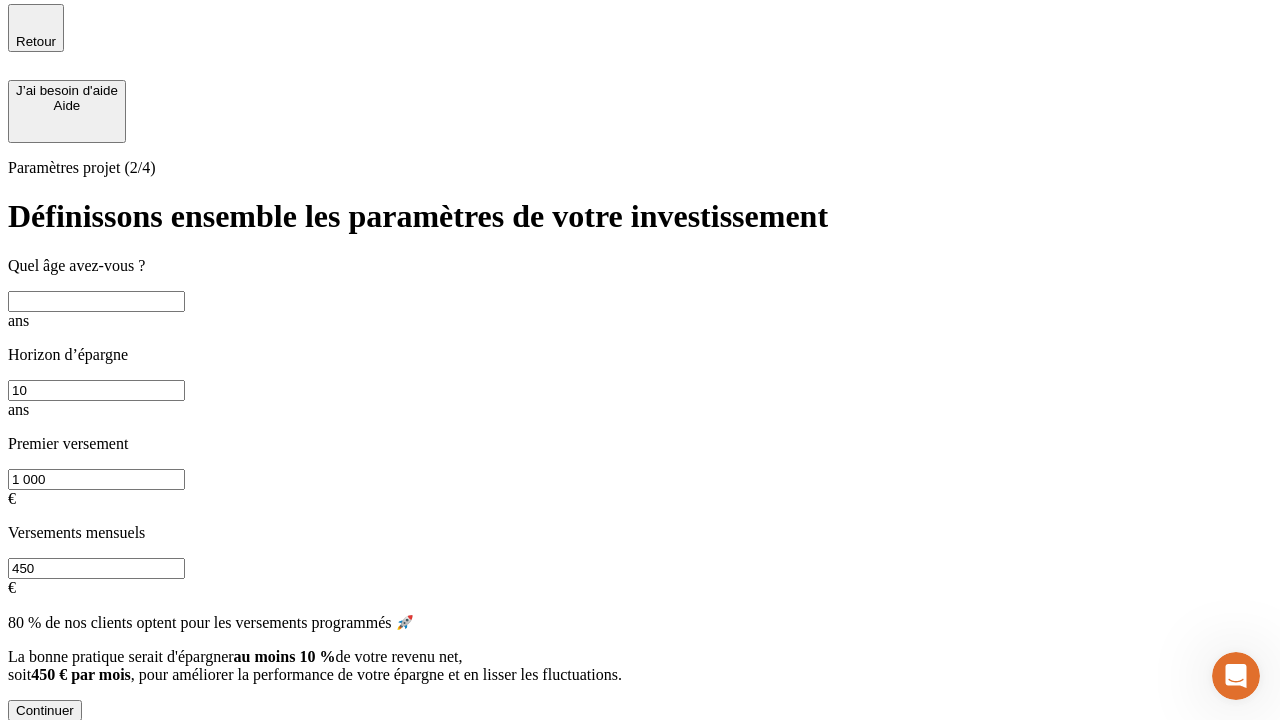 click at bounding box center [96, 301] 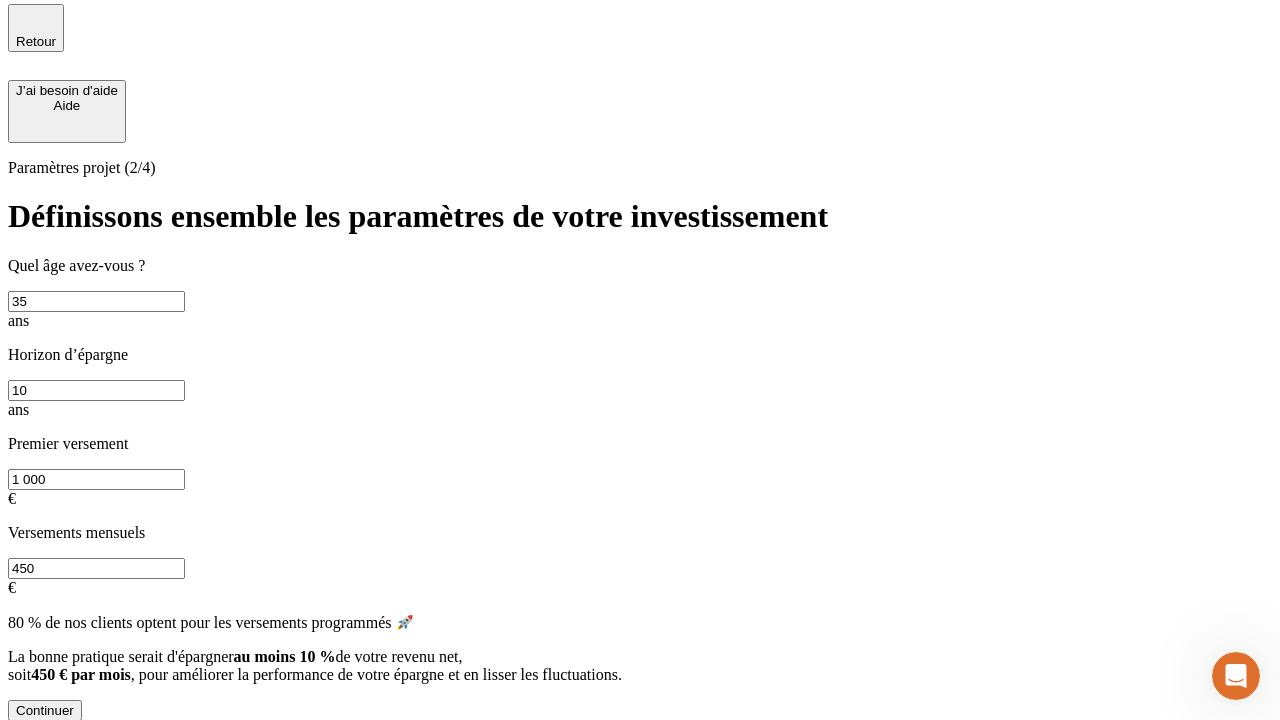 type on "35" 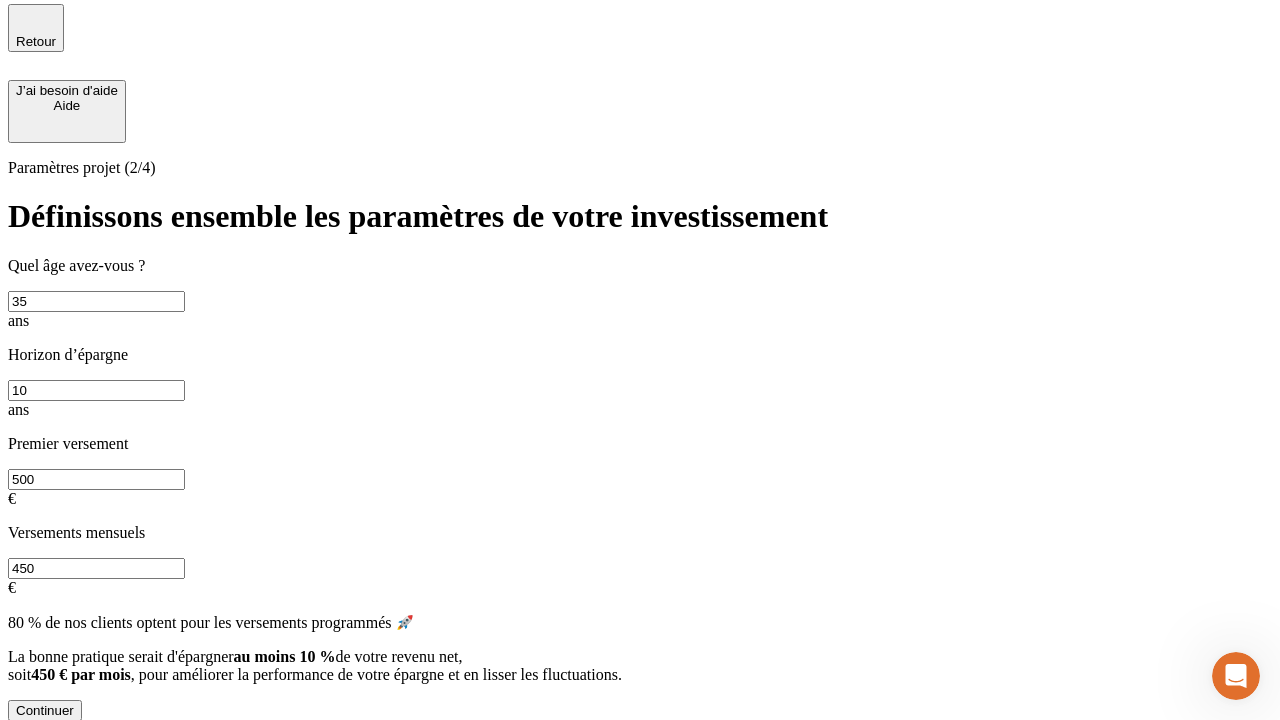 type on "500" 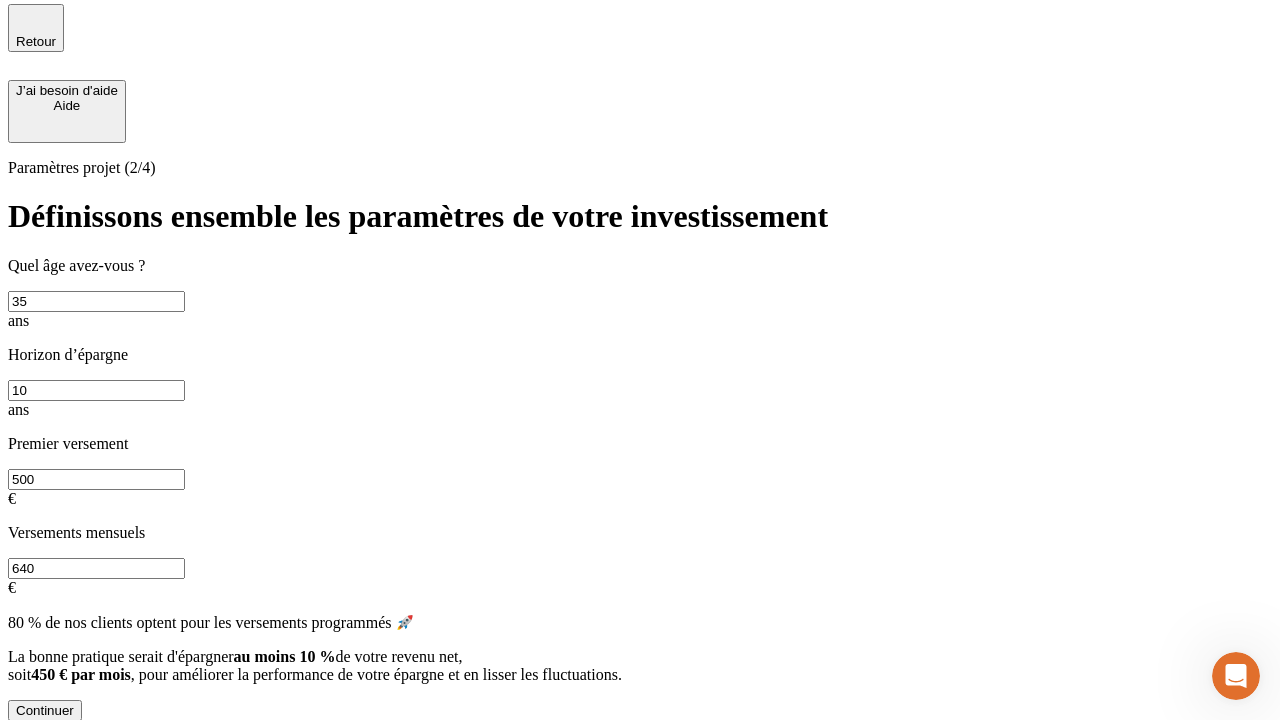 type on "640" 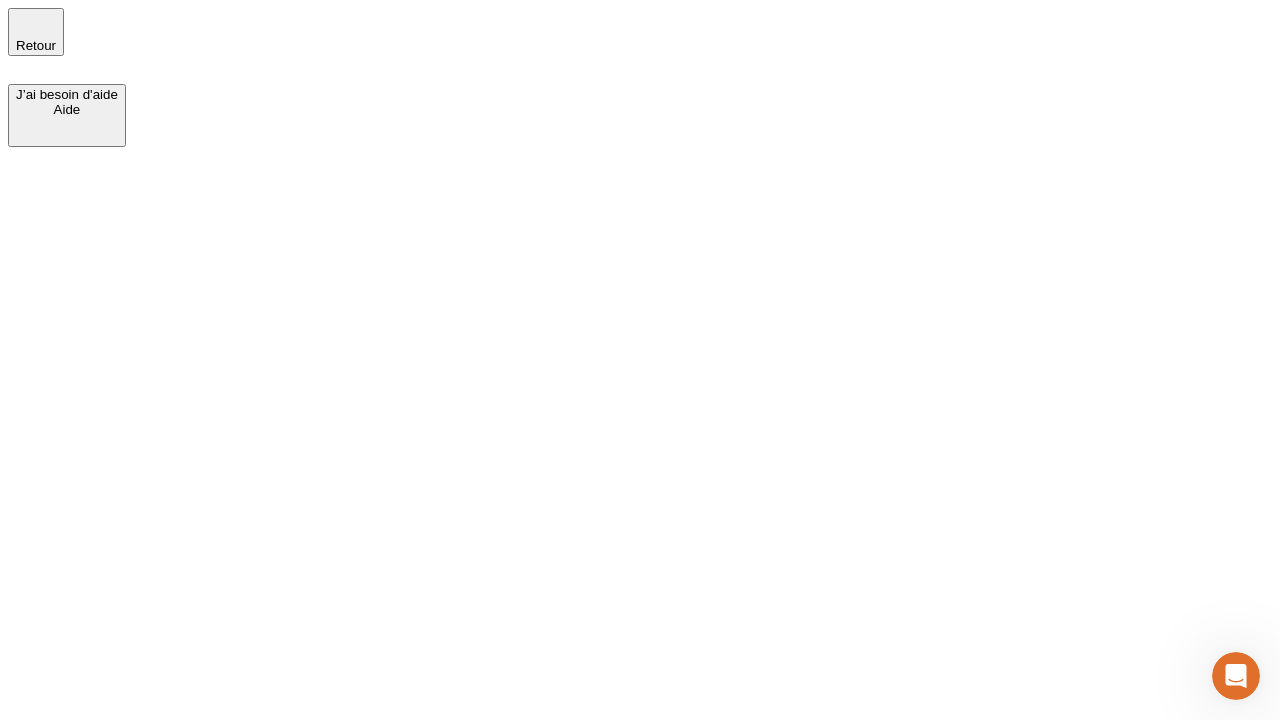 scroll, scrollTop: 0, scrollLeft: 0, axis: both 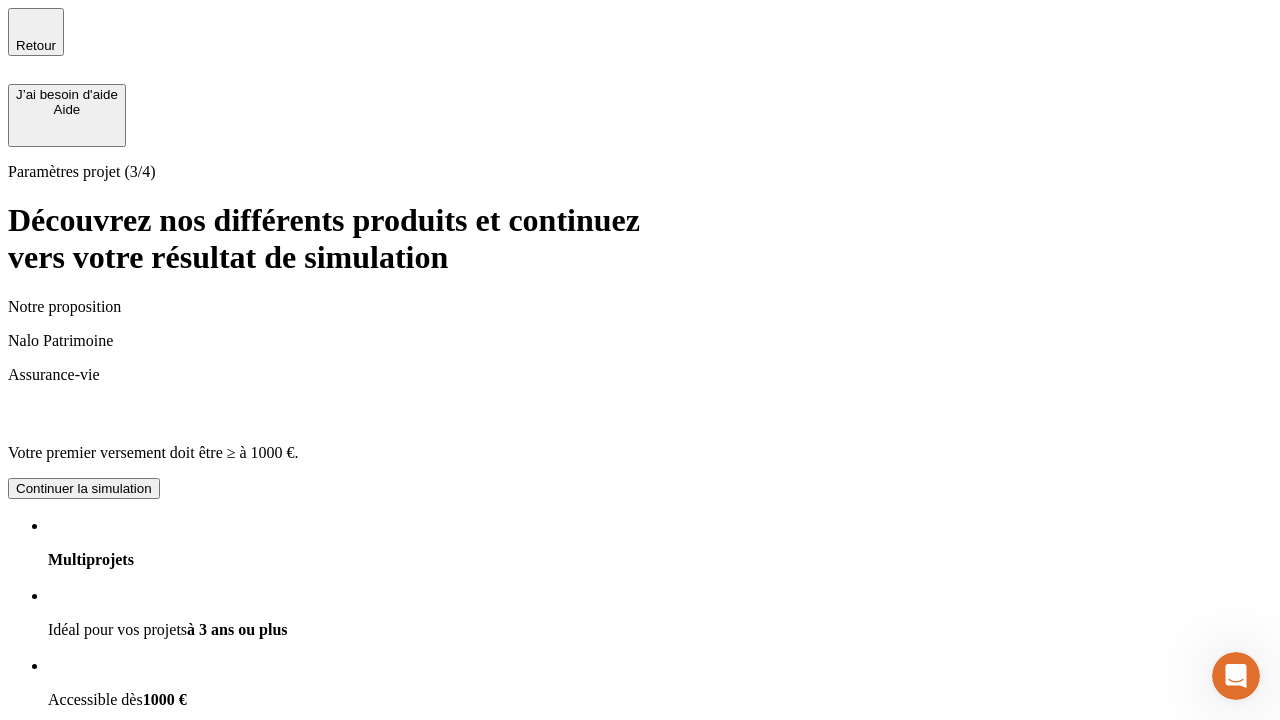 click on "Continuer la simulation" at bounding box center [84, 928] 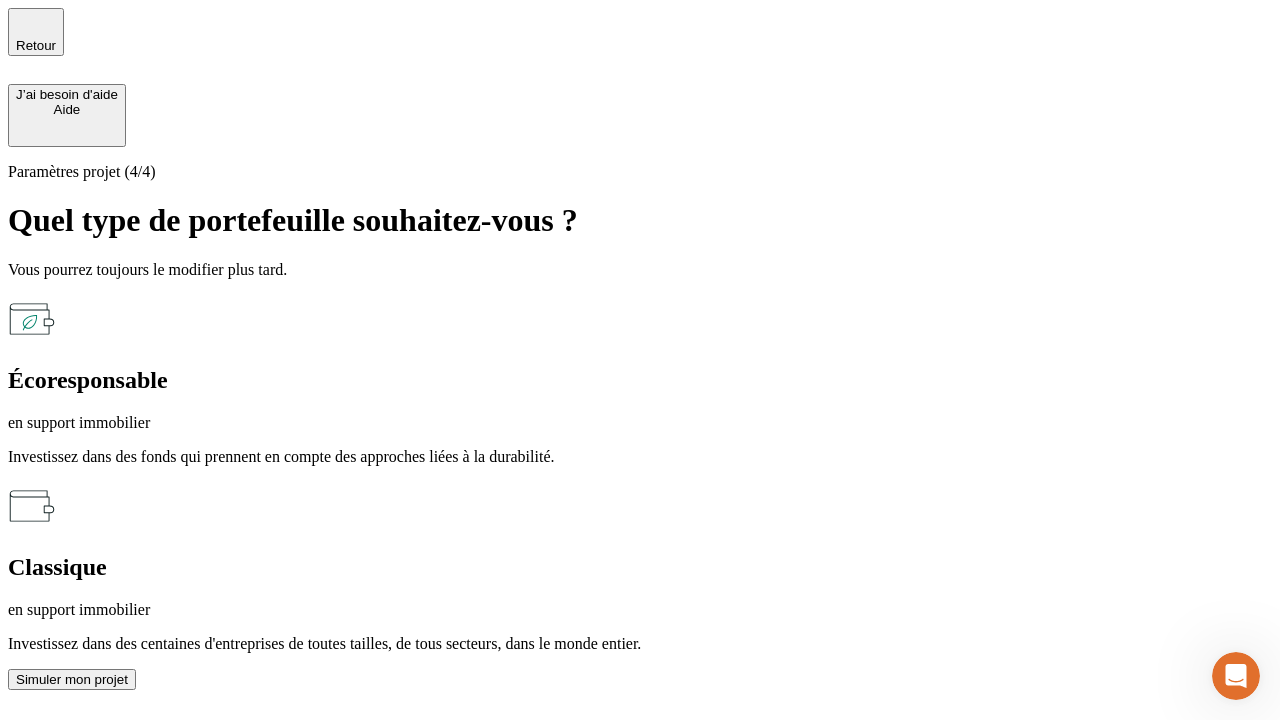click on "en support immobilier" at bounding box center [640, 610] 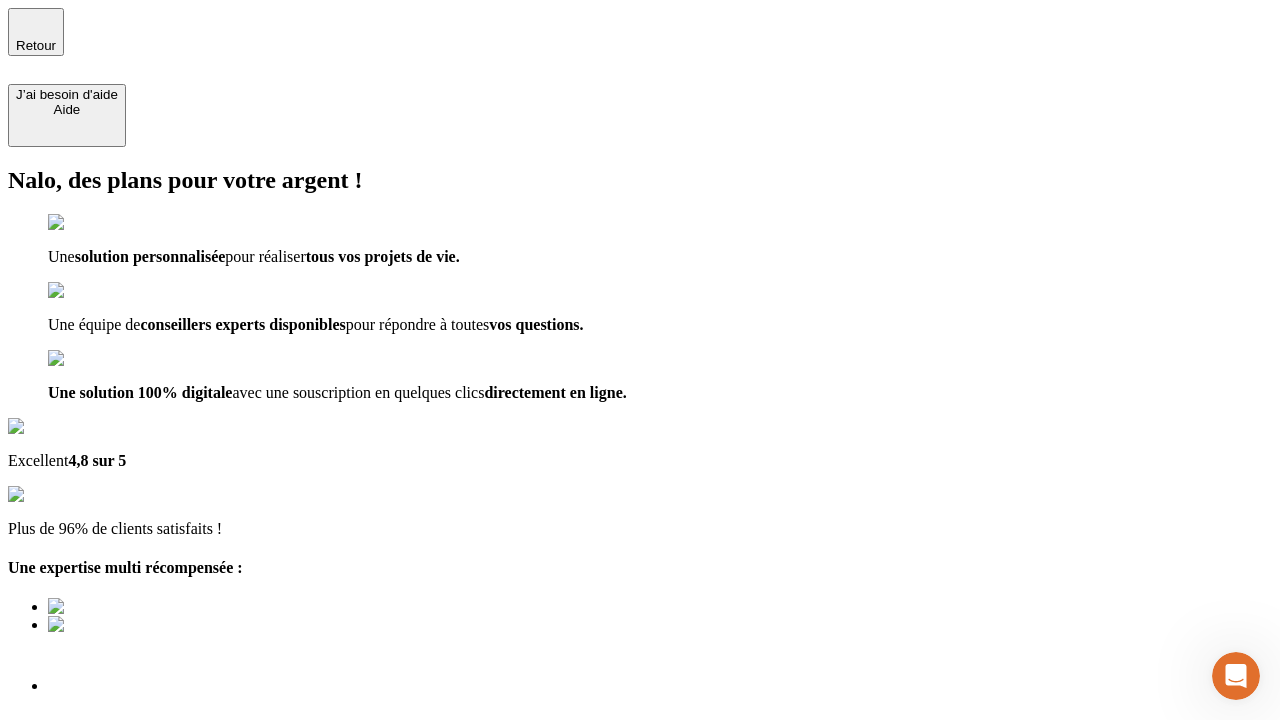 click on "Découvrir ma simulation" at bounding box center (87, 797) 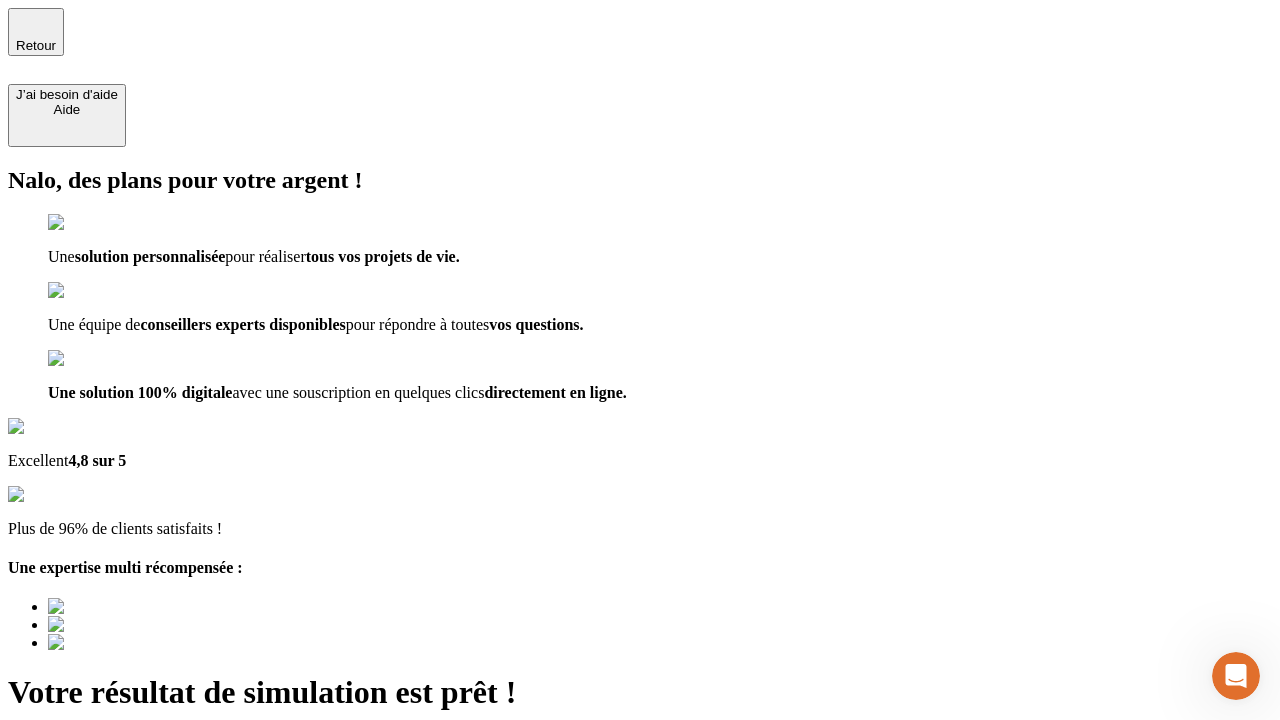 type on "testplaywright-paul-invest-4@[EMAIL]" 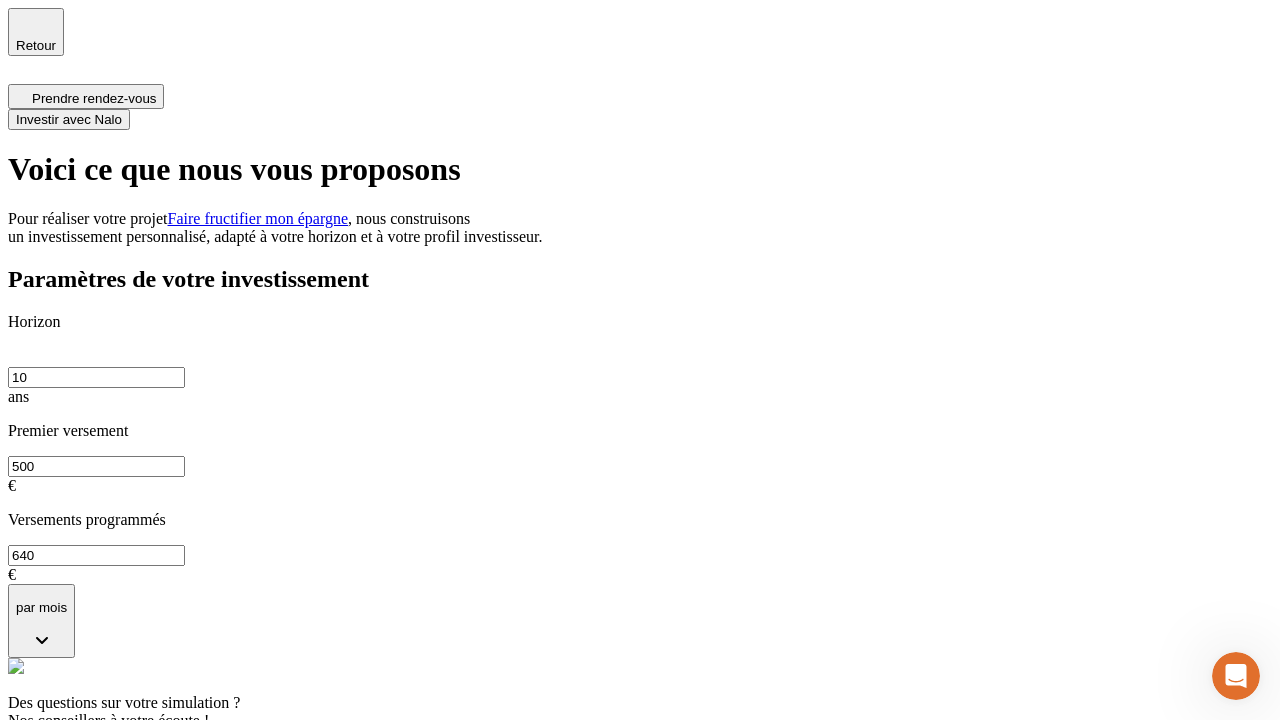 click on "Investir avec Nalo" at bounding box center [69, 119] 